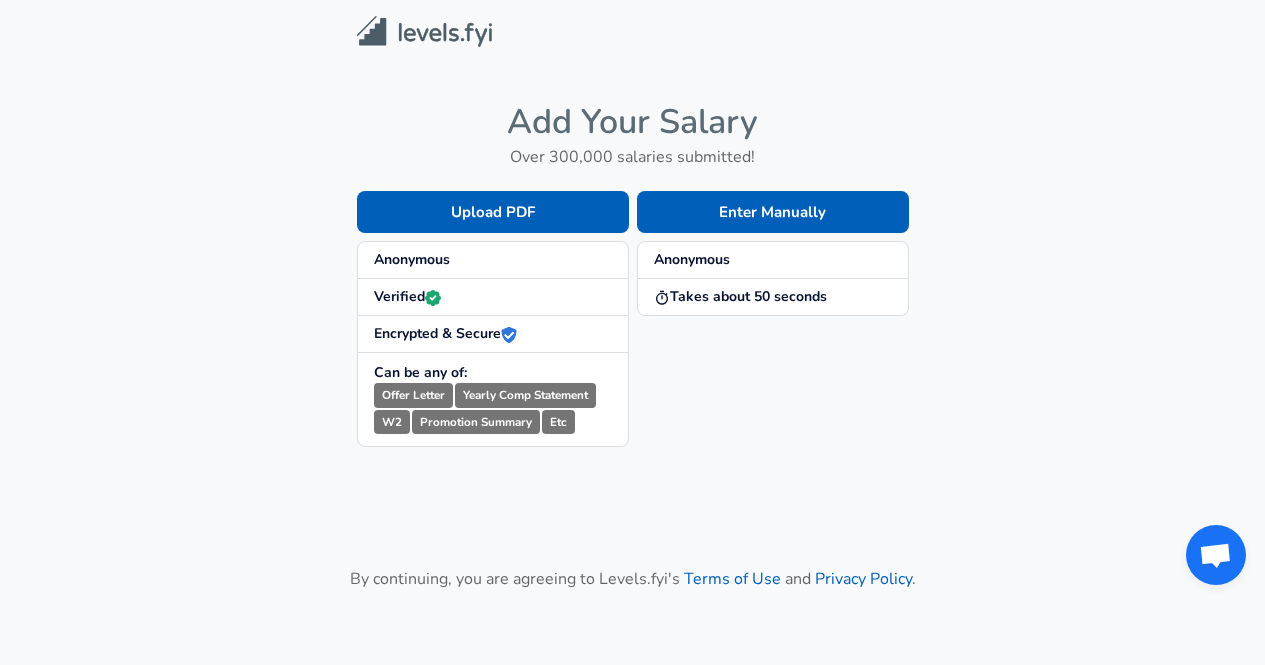 scroll, scrollTop: 0, scrollLeft: 0, axis: both 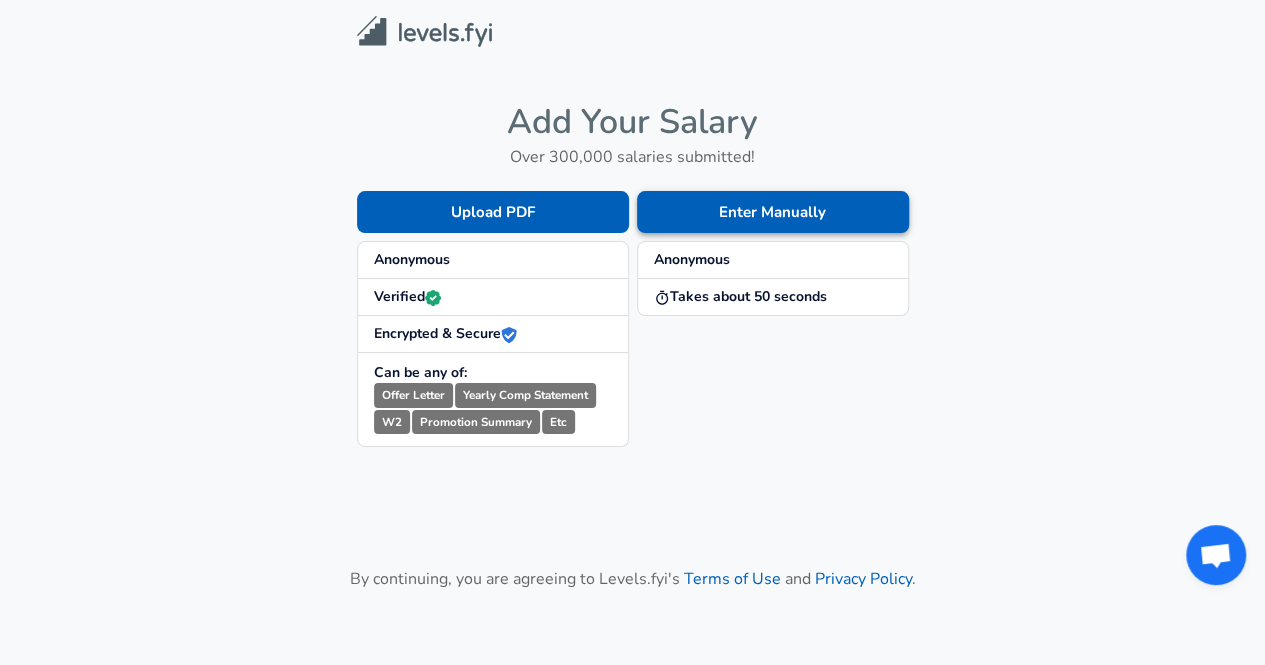click on "Enter Manually" at bounding box center (773, 212) 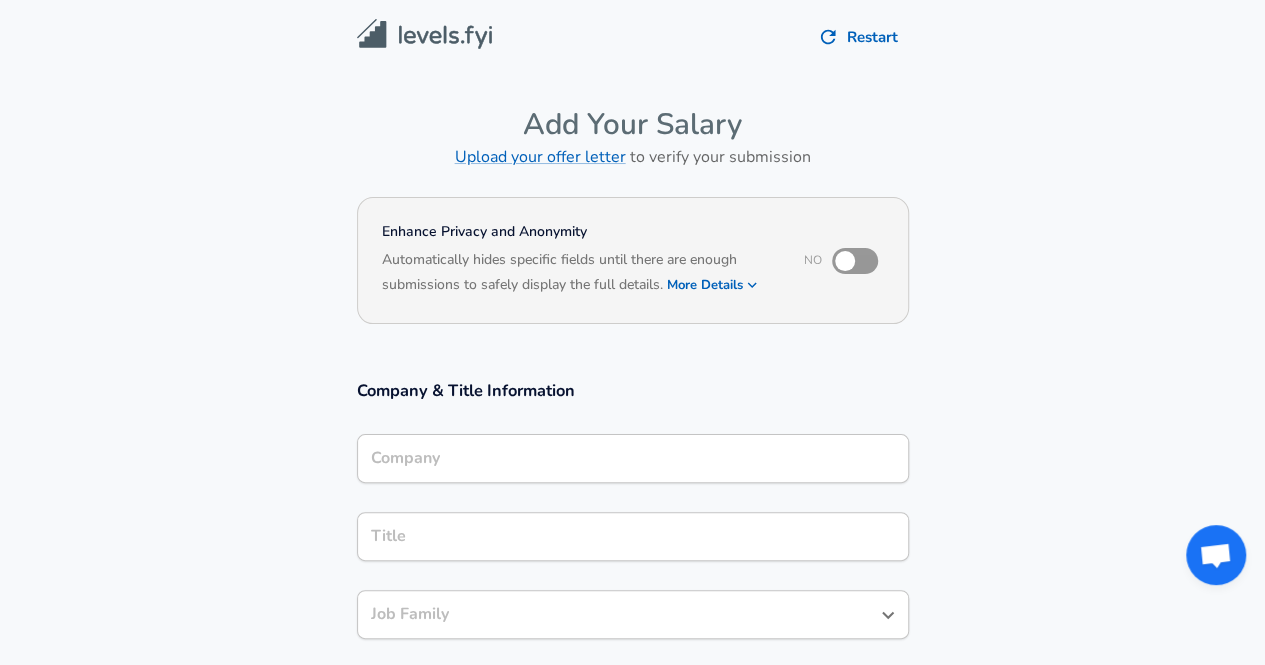 click at bounding box center [845, 261] 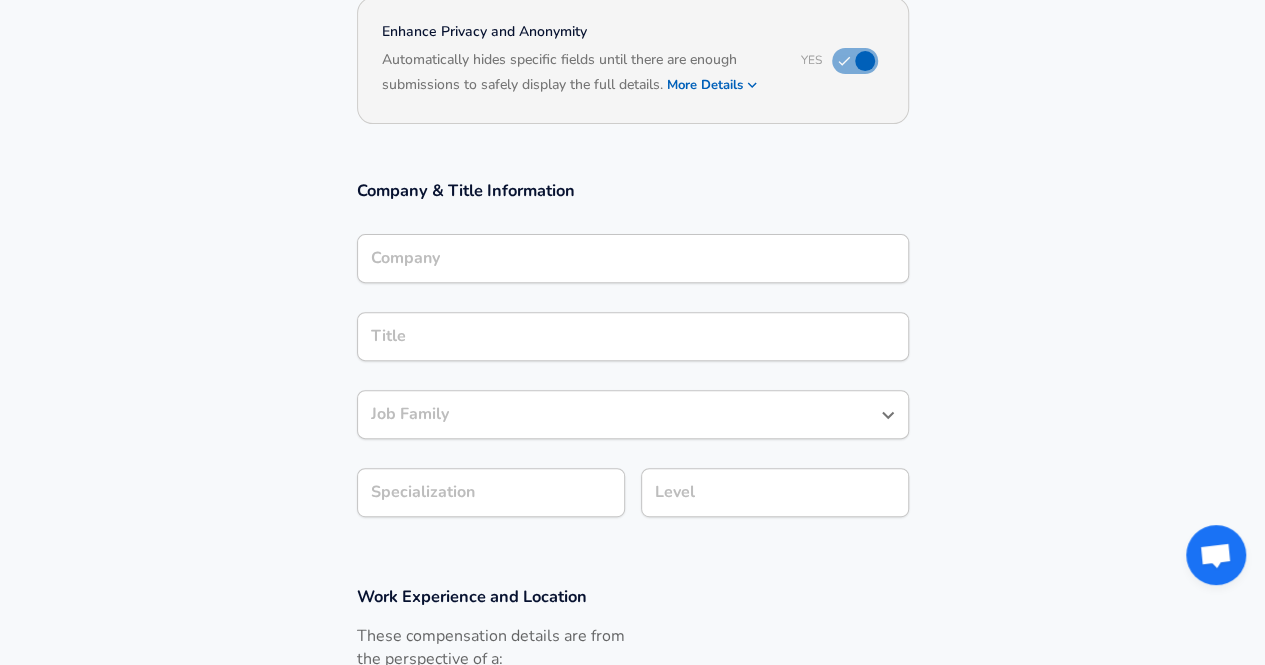 click on "Company" at bounding box center (633, 258) 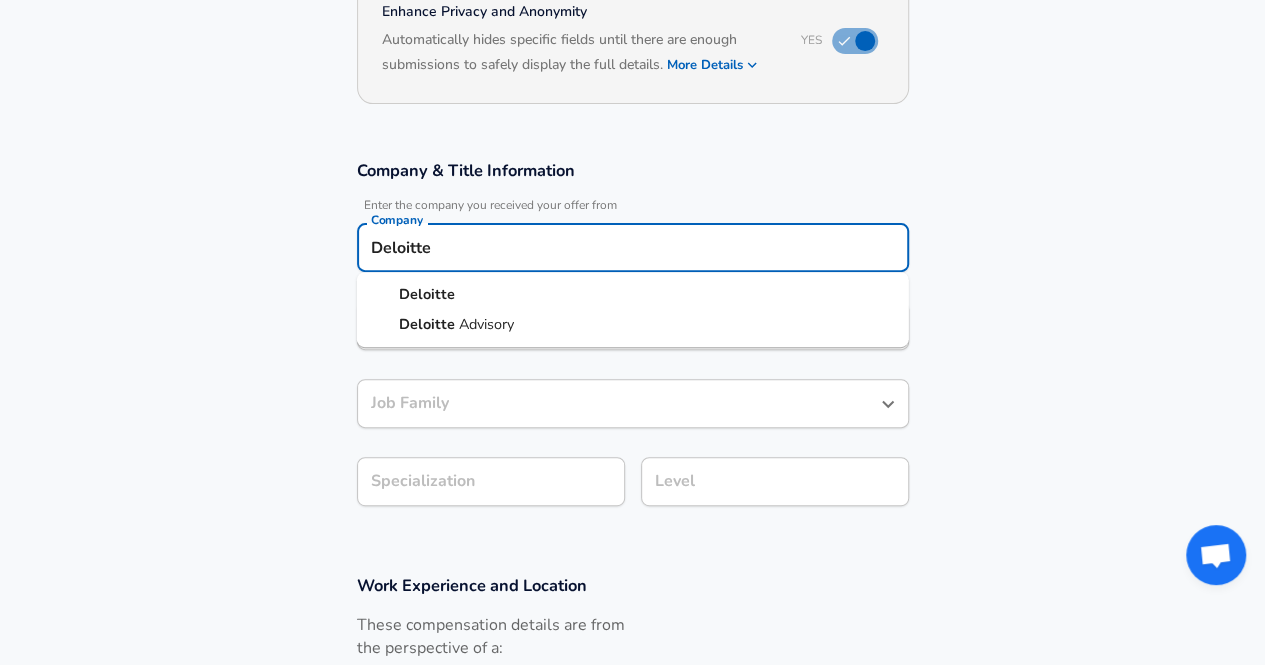 click on "Deloitte    Advisory" at bounding box center (456, 325) 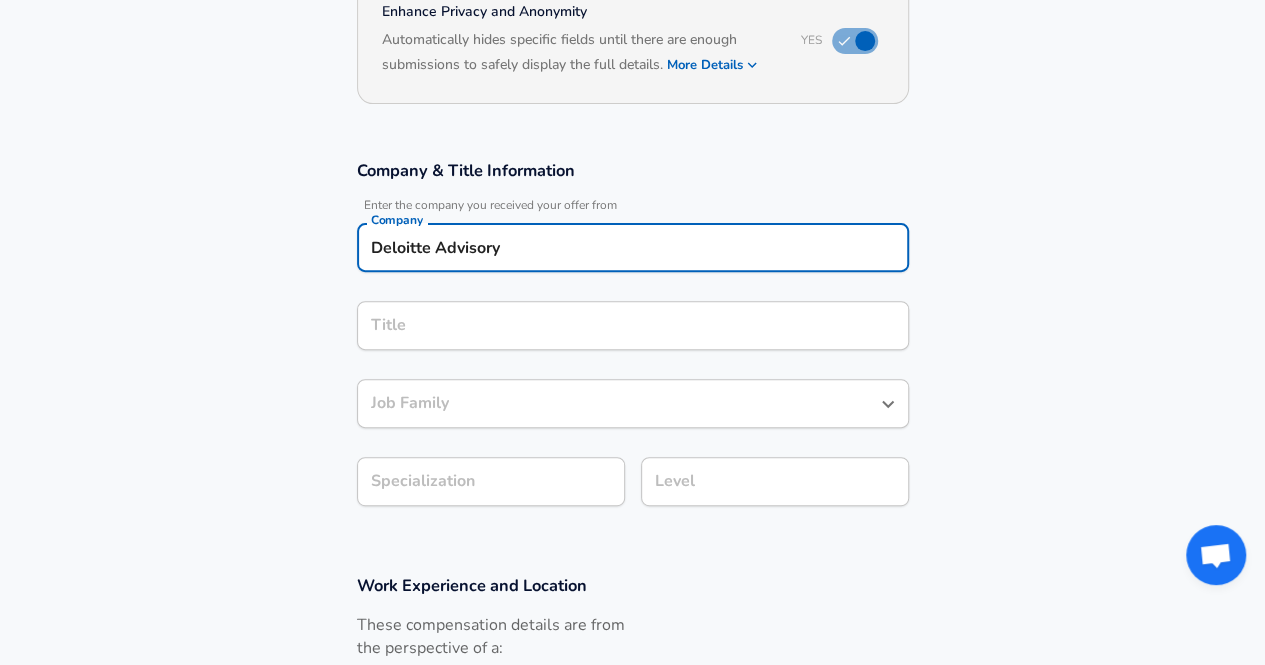click on "Deloitte Advisory" at bounding box center [633, 247] 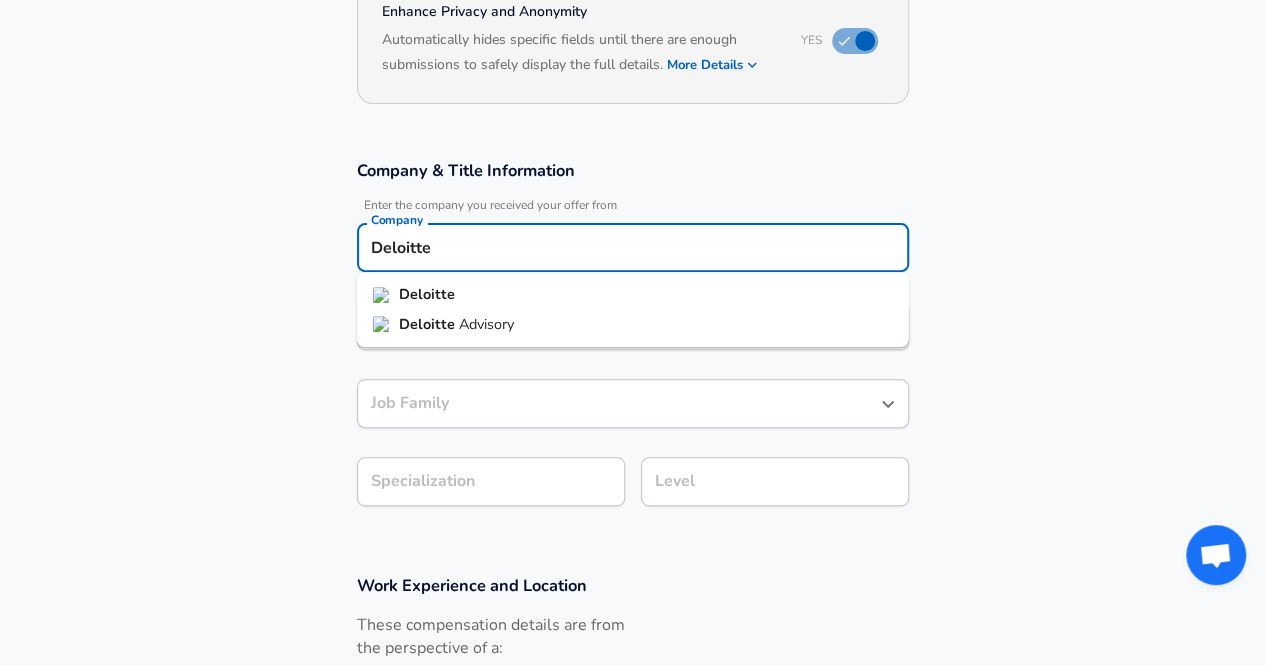 click on "Deloitte" at bounding box center (633, 295) 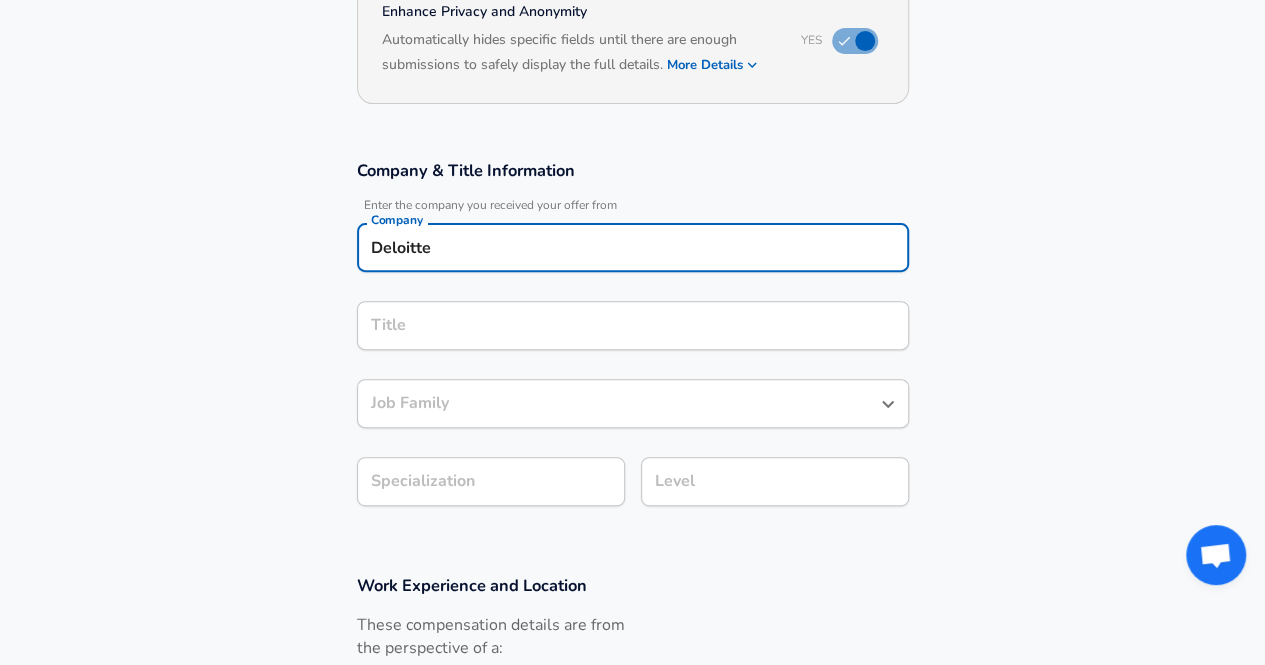 type on "Deloitte" 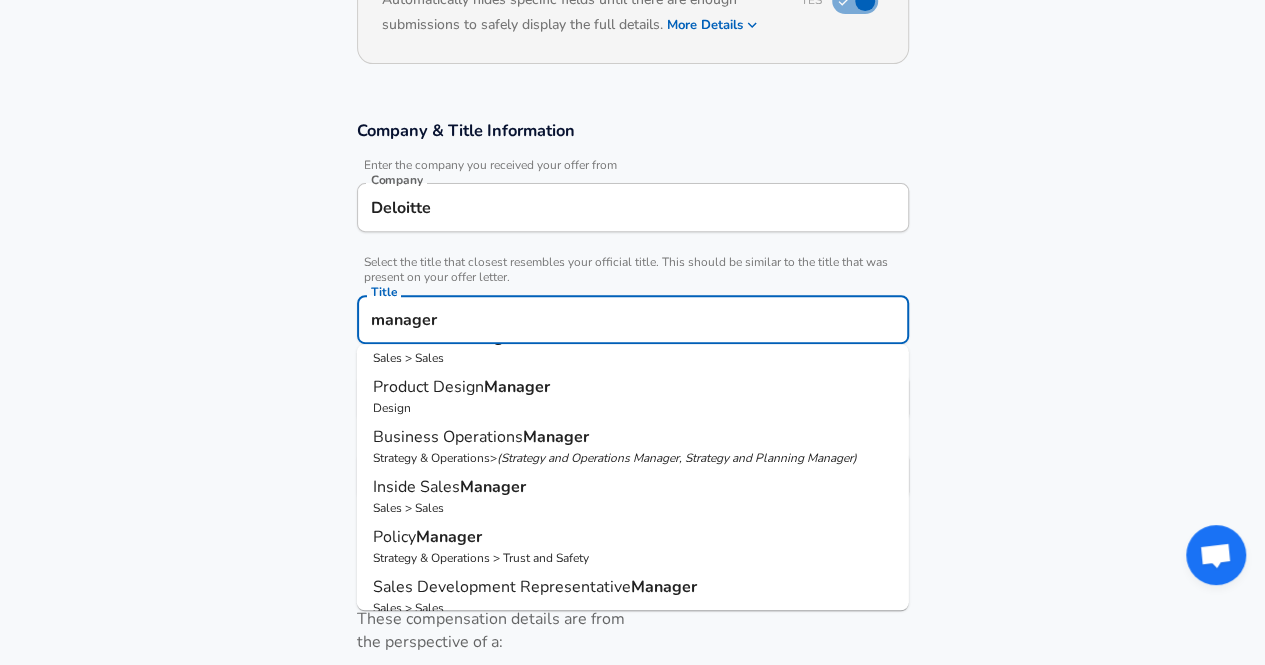 scroll, scrollTop: 500, scrollLeft: 0, axis: vertical 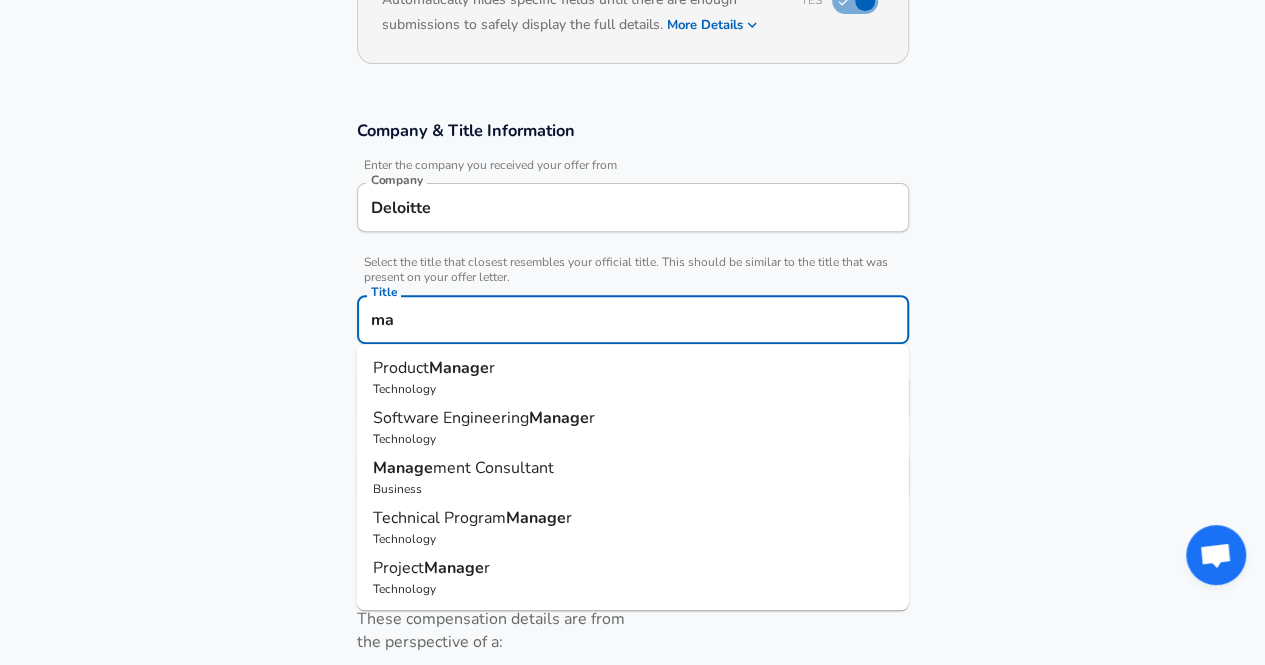 type on "m" 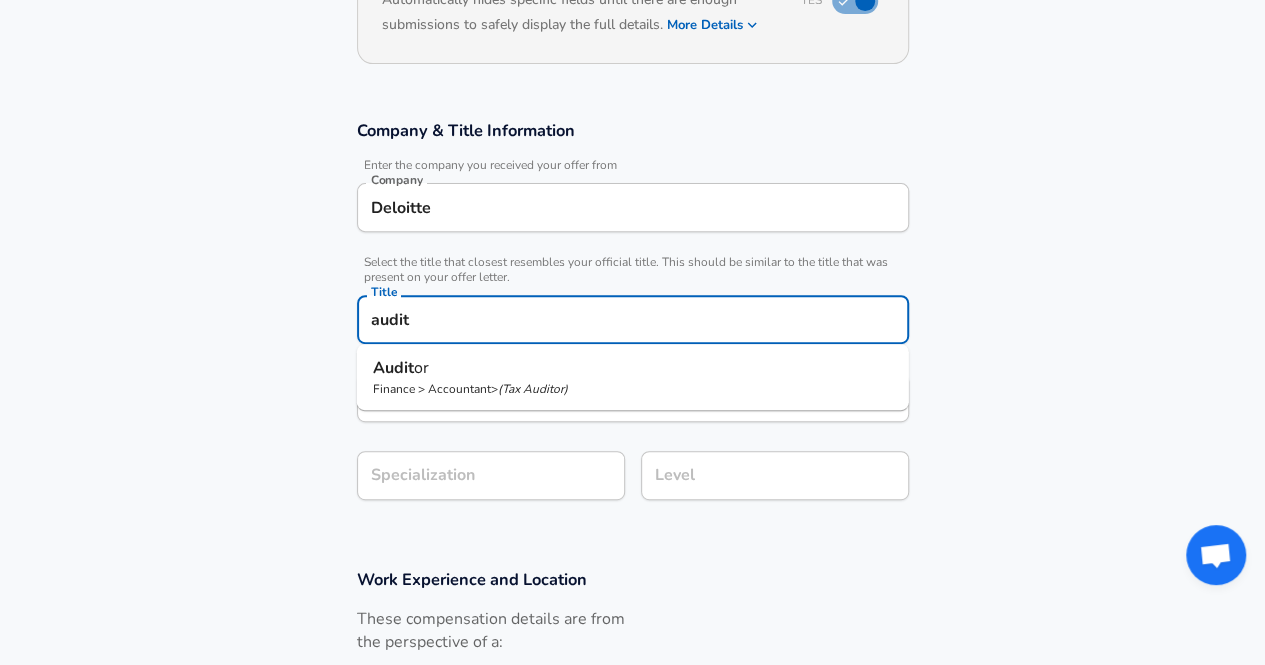 click on "Audit or" at bounding box center (633, 368) 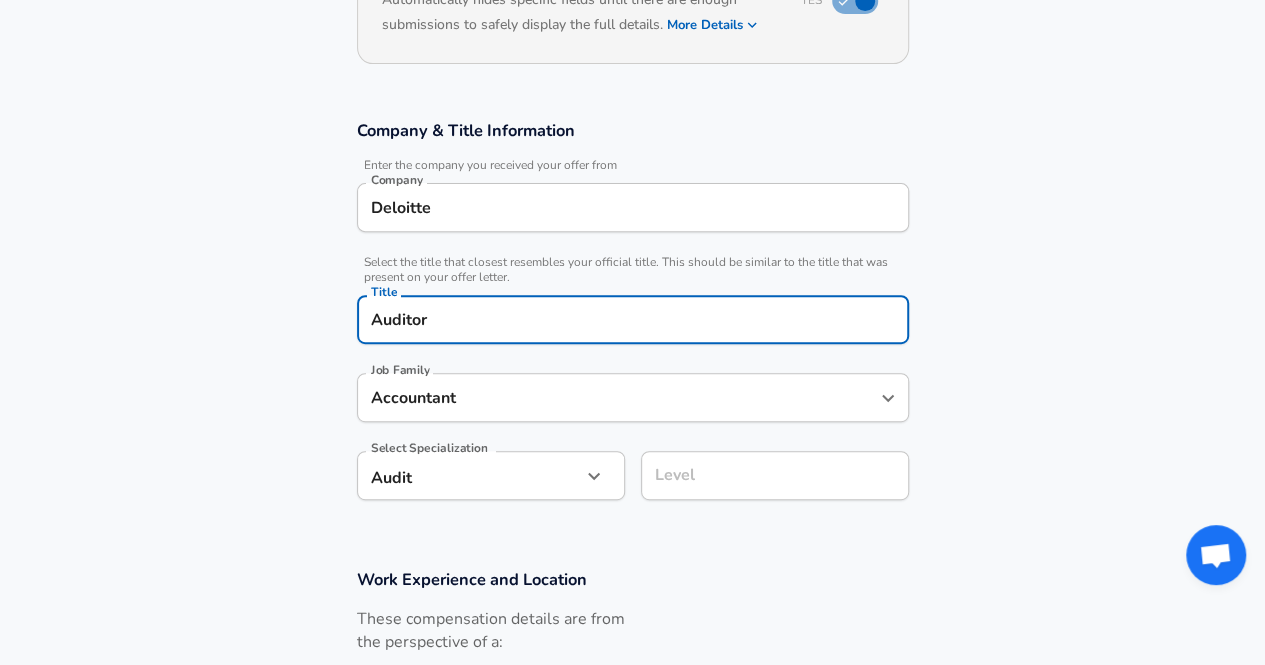 type on "Auditor" 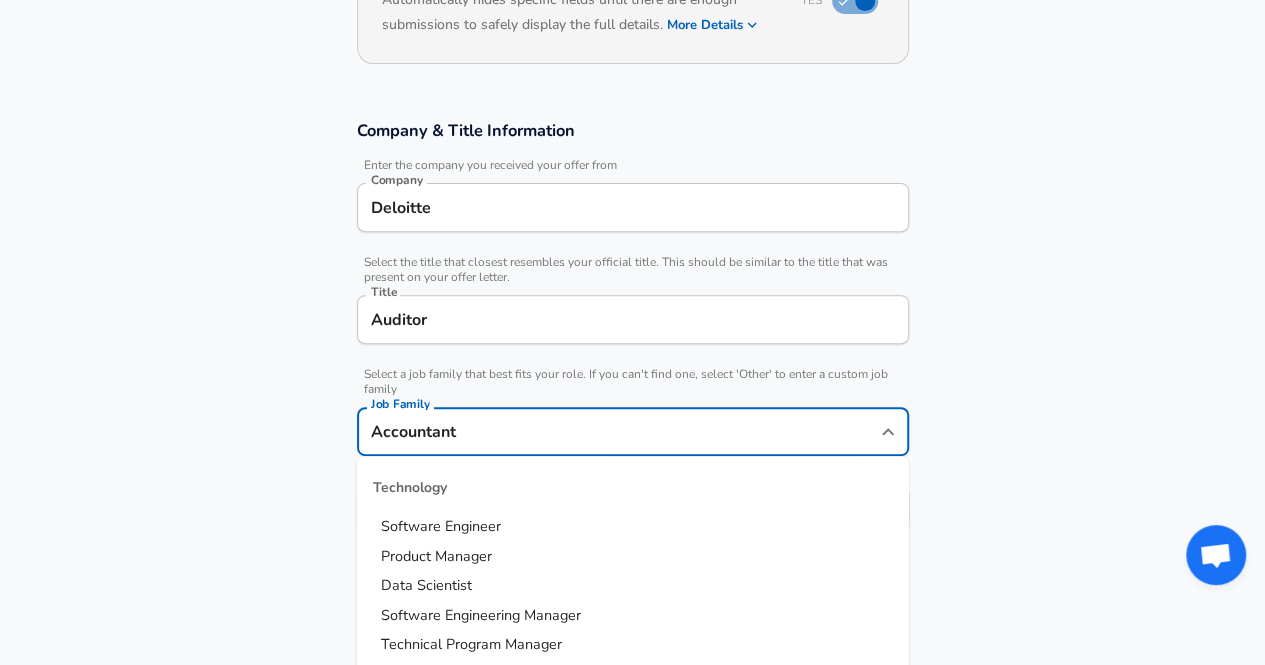 scroll, scrollTop: 300, scrollLeft: 0, axis: vertical 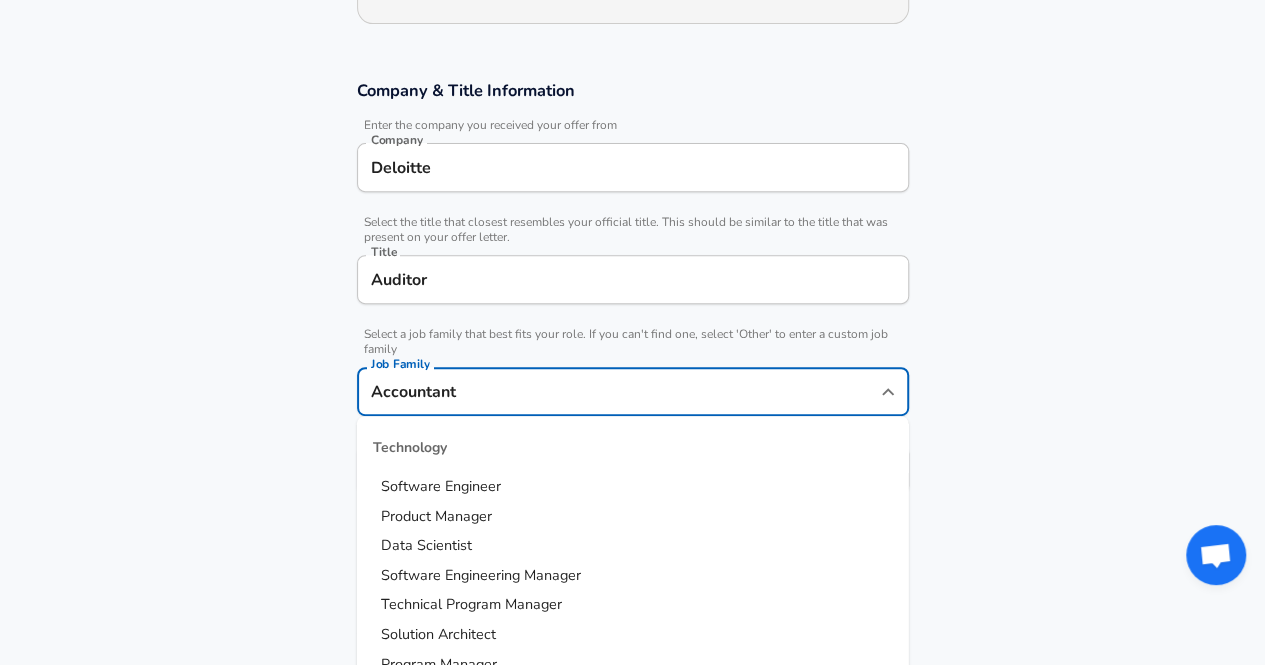 click on "Accountant Job Family" at bounding box center [633, 391] 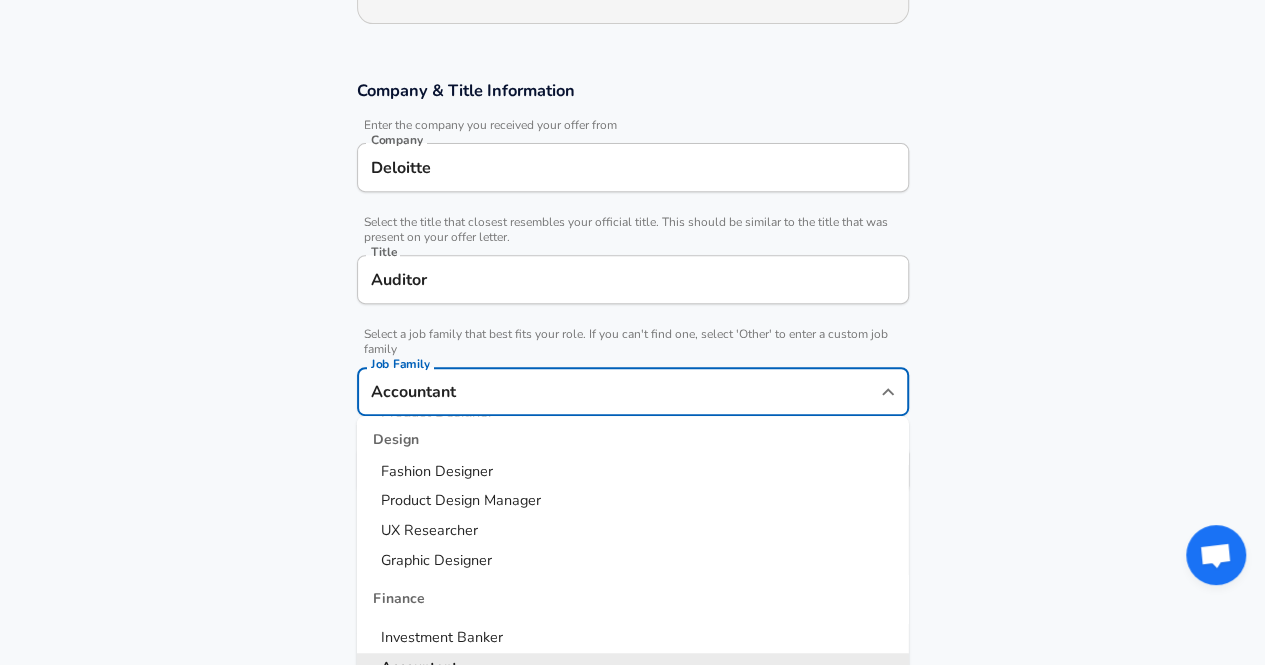 click on "Company & Title Information Enter the company you received your offer from Company [COMPANY] Company Select the title that closest resembles your official title. This should be similar to the title that was present on your offer letter. Title [TITLE] Title Select a job family that best fits your role. If you can't find one, select 'Other' to enter a custom job family Job Family Accountant Job Family Technology Software Engineer Product Manager Data Scientist Software Engineering Manager Technical Program Manager Solution Architect Program Manager Project Manager Data Science Manager Technical Writer Engineering Biomedical Engineer Civil Engineer Hardware Engineer Mechanical Engineer Geological Engineer Electrical Engineer Controls Engineer Chemical Engineer Aerospace Engineer Materials Engineer Optical Engineer MEP Engineer Prompt Engineer Business Management Consultant Business Development Sales Sales Legal Legal Sales Sales Engineer Legal Regulatory Affairs Sales Customer Success Revenue Operations" at bounding box center (632, 297) 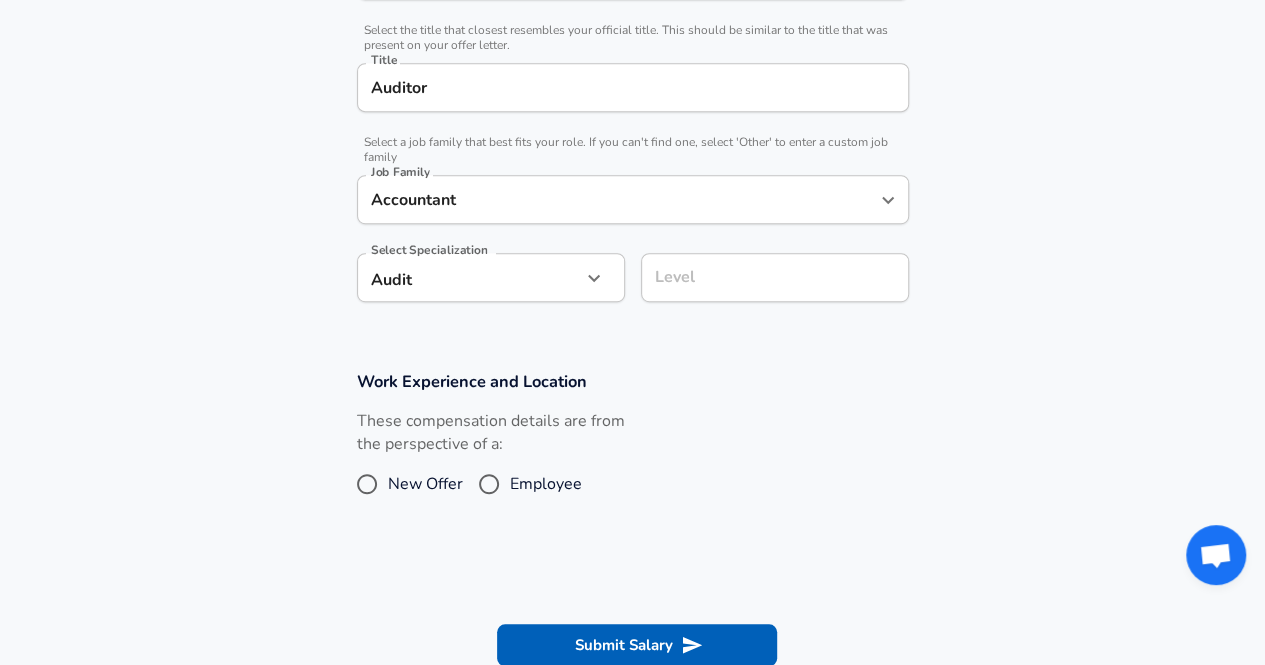 scroll, scrollTop: 500, scrollLeft: 0, axis: vertical 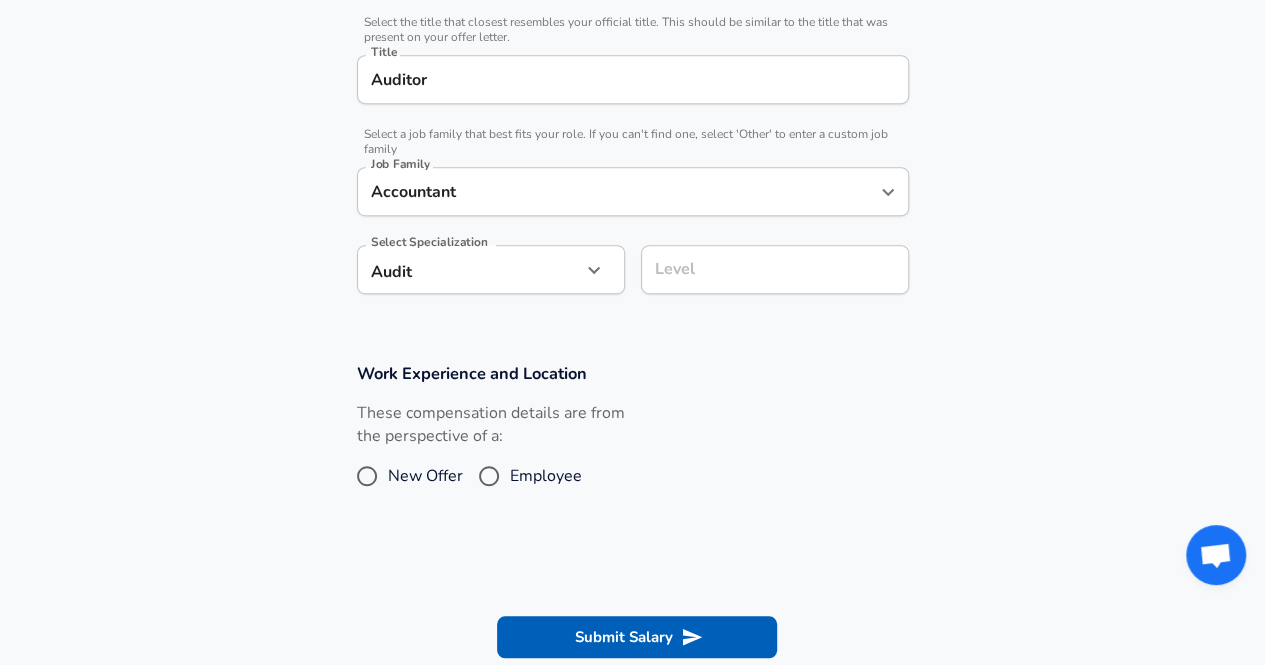 click on "Level" at bounding box center (775, 269) 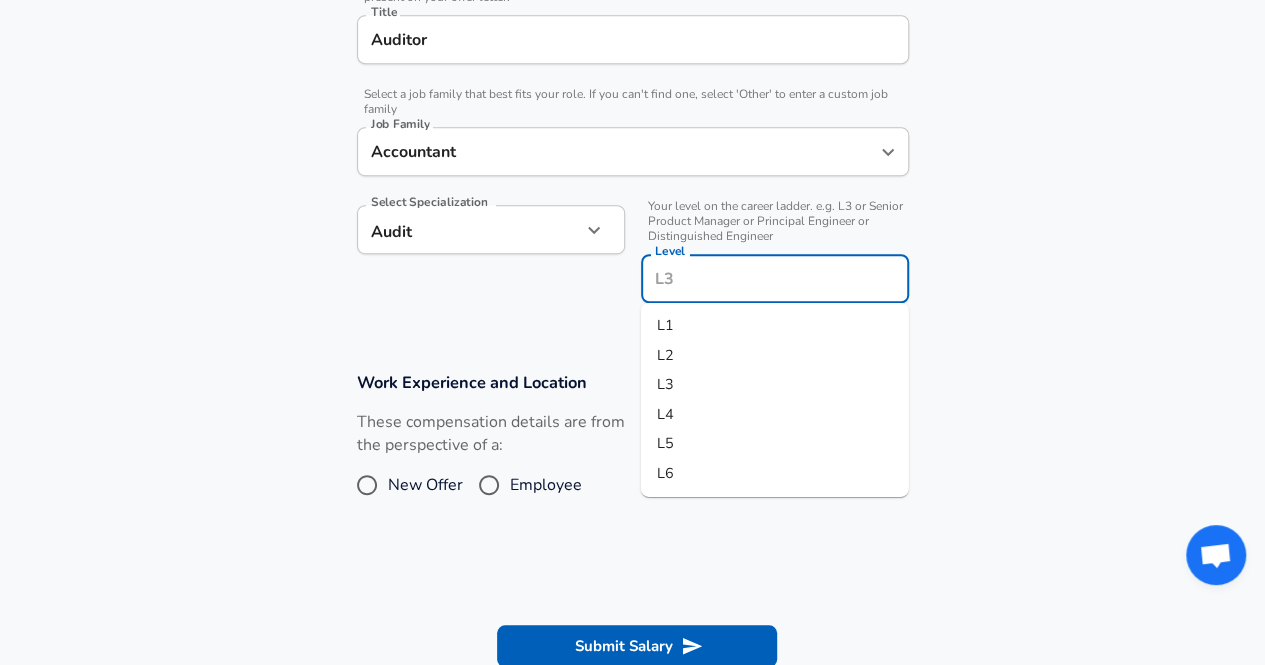 click on "We value your privacy We use cookies to enhance your browsing experience, serve personalized ads or content, and analyze our traffic. By clicking "Accept All", you consent to our use of cookies. Customize    Accept All   Customize Consent Preferences   We use cookies to help you navigate efficiently and perform certain functions. You will find detailed information about all cookies under each consent category below. The cookies that are categorized as "Necessary" are stored on your browser as they are essential for enabling the basic functionalities of the site. ...  Show more Necessary Always Active Necessary cookies are required to enable the basic features of this site, such as providing secure log-in or adjusting your consent preferences. These cookies do not store any personally identifiable data. Cookie _GRECAPTCHA Duration 5 months 27 days Description Google Recaptcha service sets this cookie to identify bots to protect the website against malicious spam attacks. Cookie __stripe_mid Duration 1 year MR" at bounding box center [632, -208] 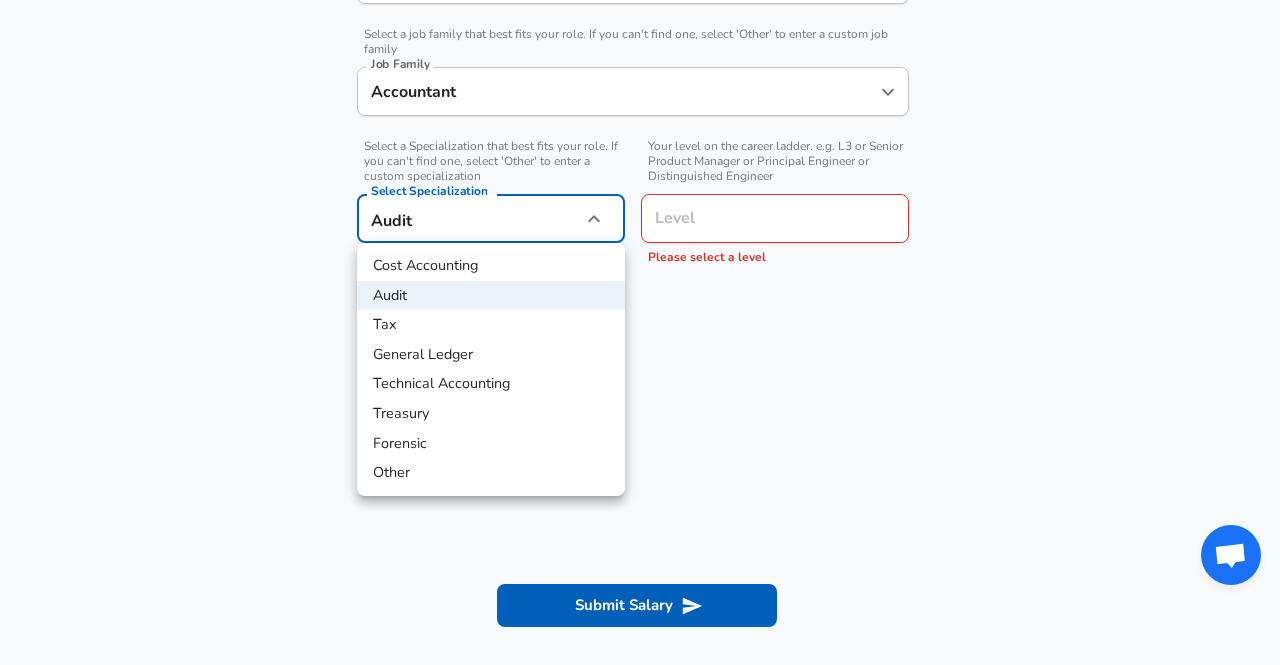 click at bounding box center [640, 332] 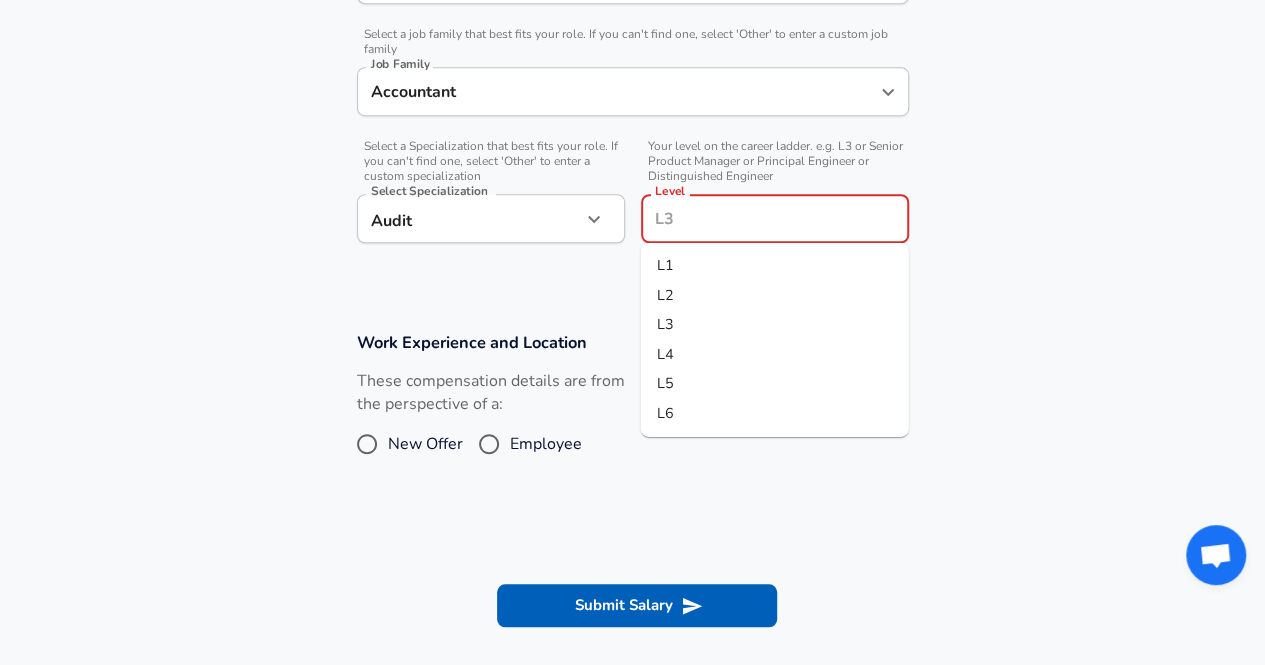 click on "Level" at bounding box center [775, 218] 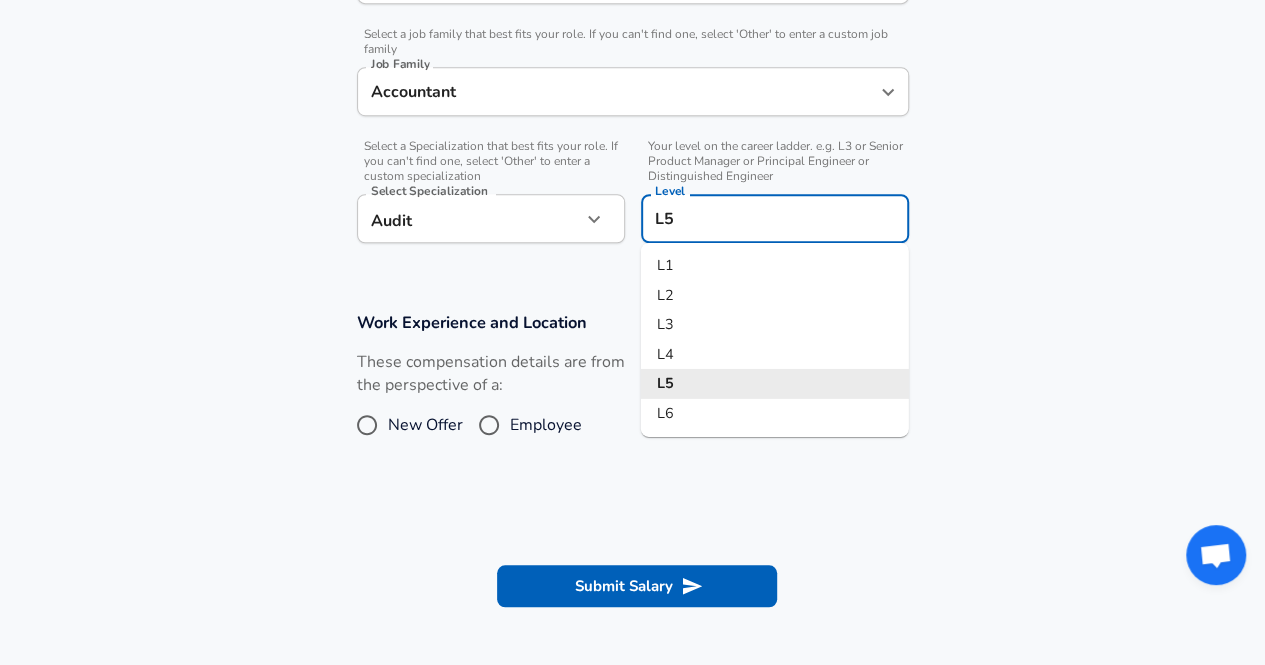 click on "L5" at bounding box center (775, 218) 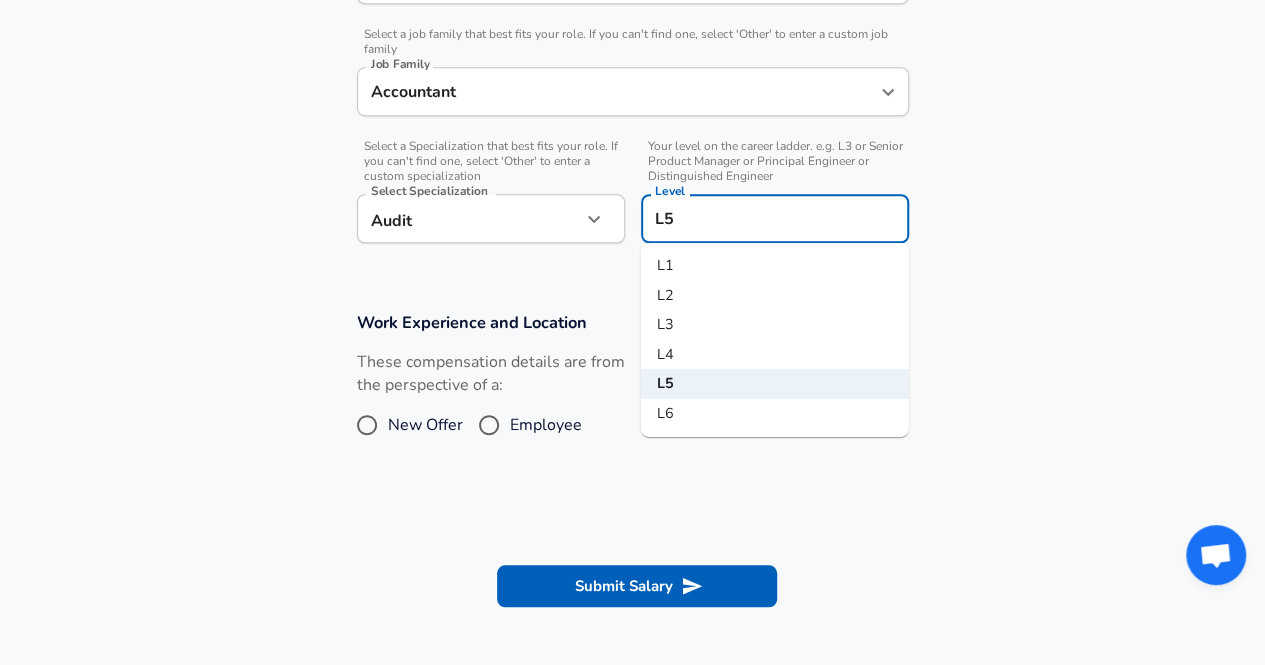 click on "L4" at bounding box center [775, 354] 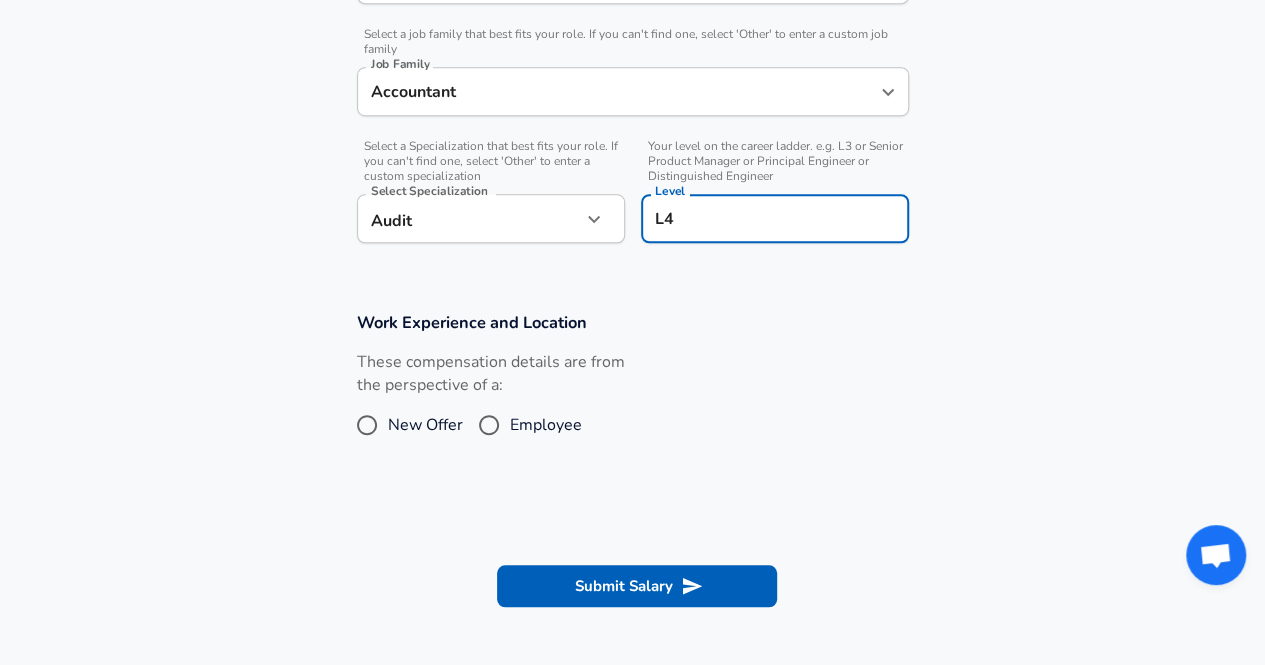 click on "L4" at bounding box center (775, 218) 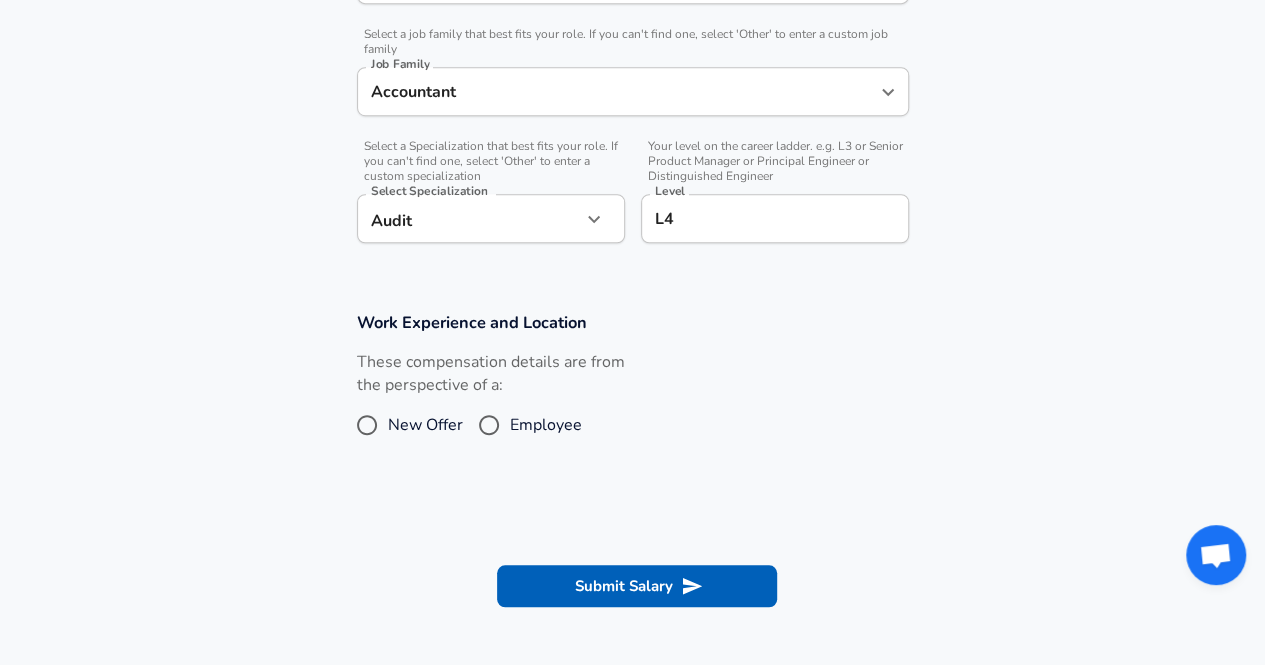 click on "Work Experience and Location These compensation details are from the perspective of a: New Offer Employee" at bounding box center (632, 388) 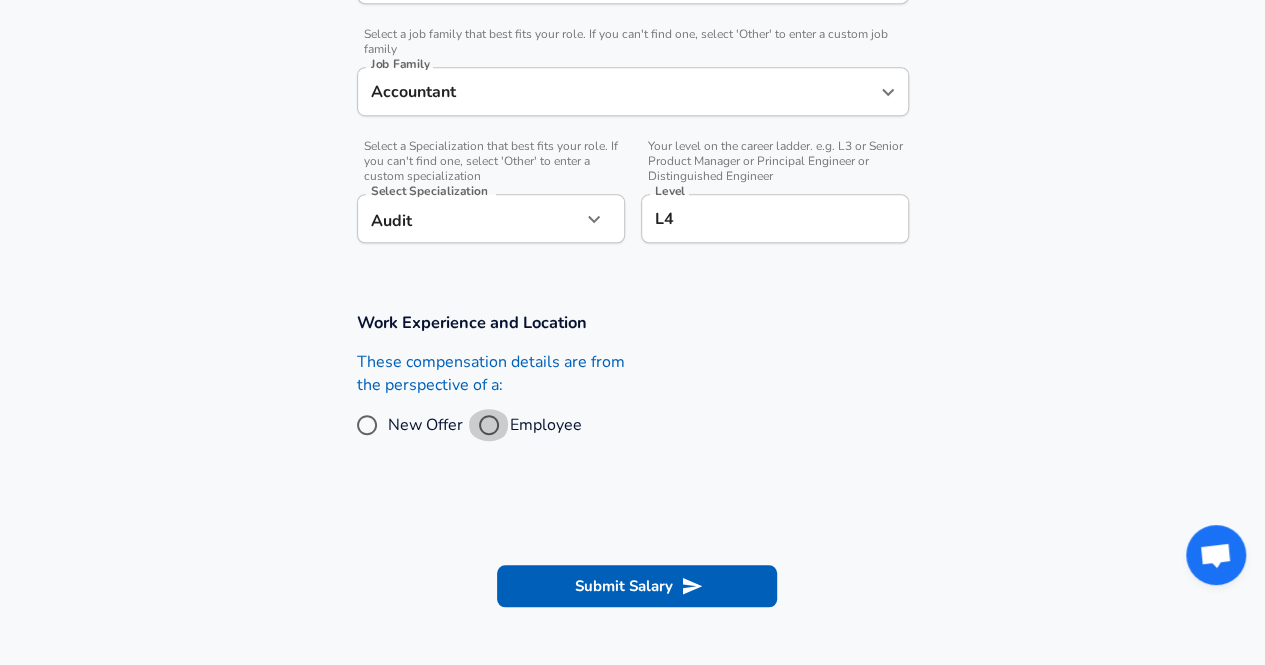 click on "Employee" at bounding box center [489, 425] 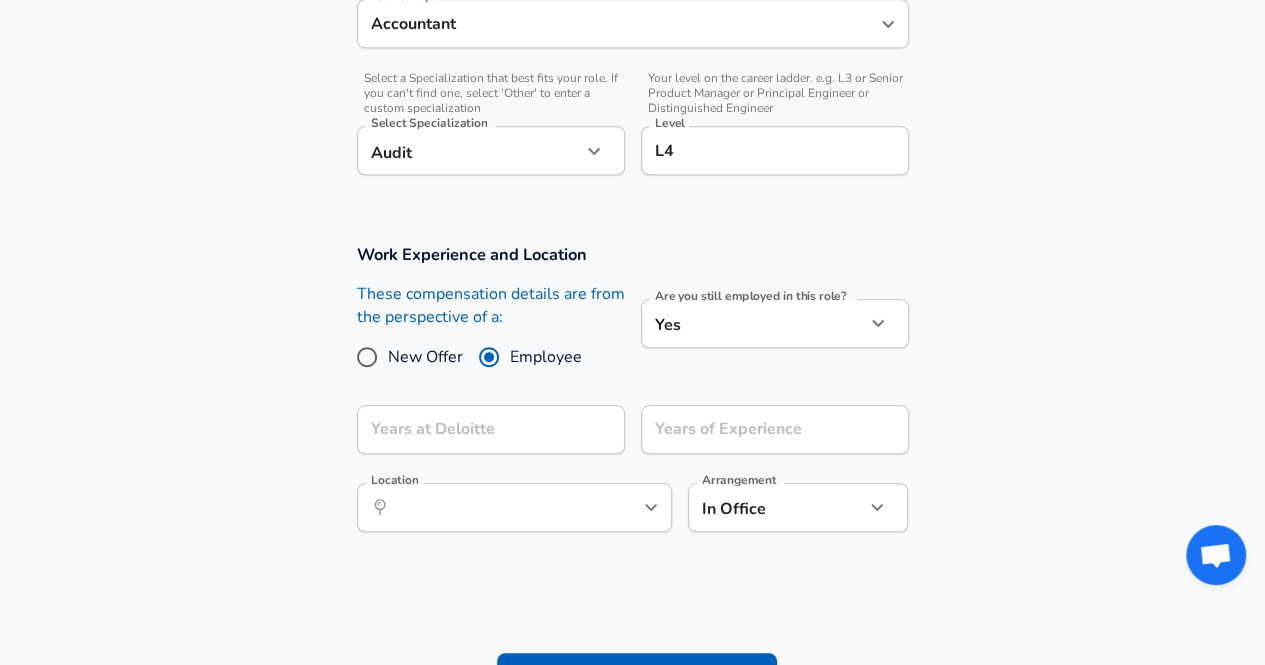 scroll, scrollTop: 700, scrollLeft: 0, axis: vertical 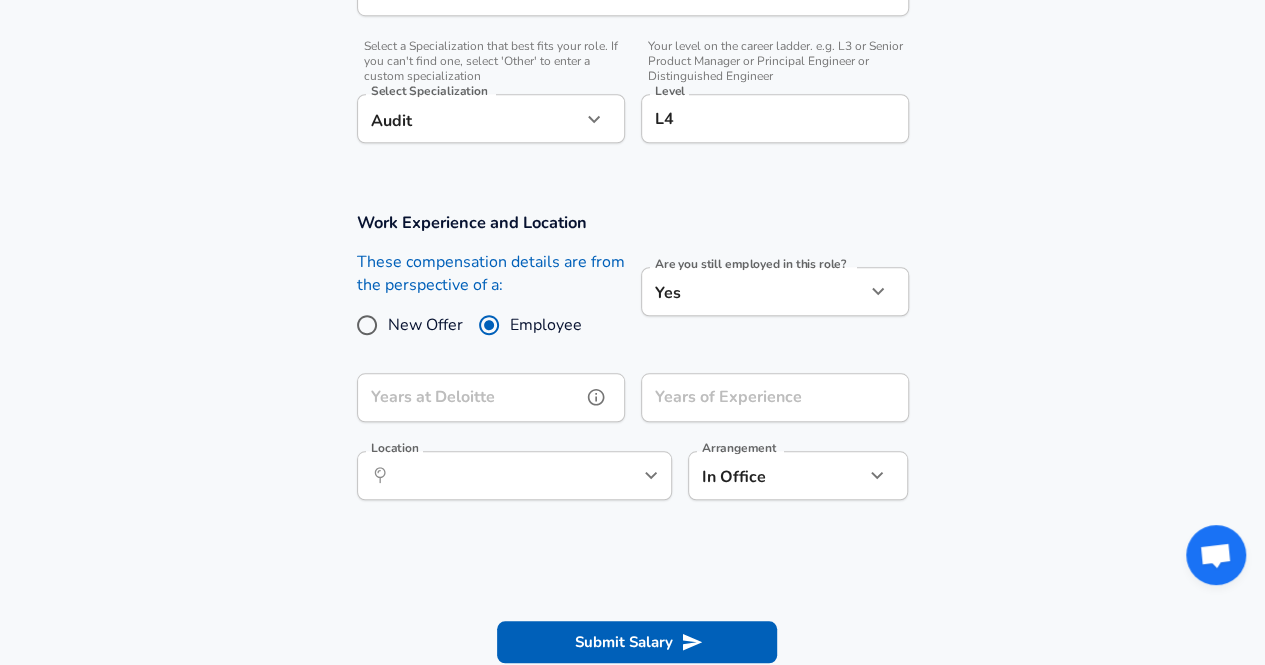 click on "Years at Deloitte" at bounding box center [469, 397] 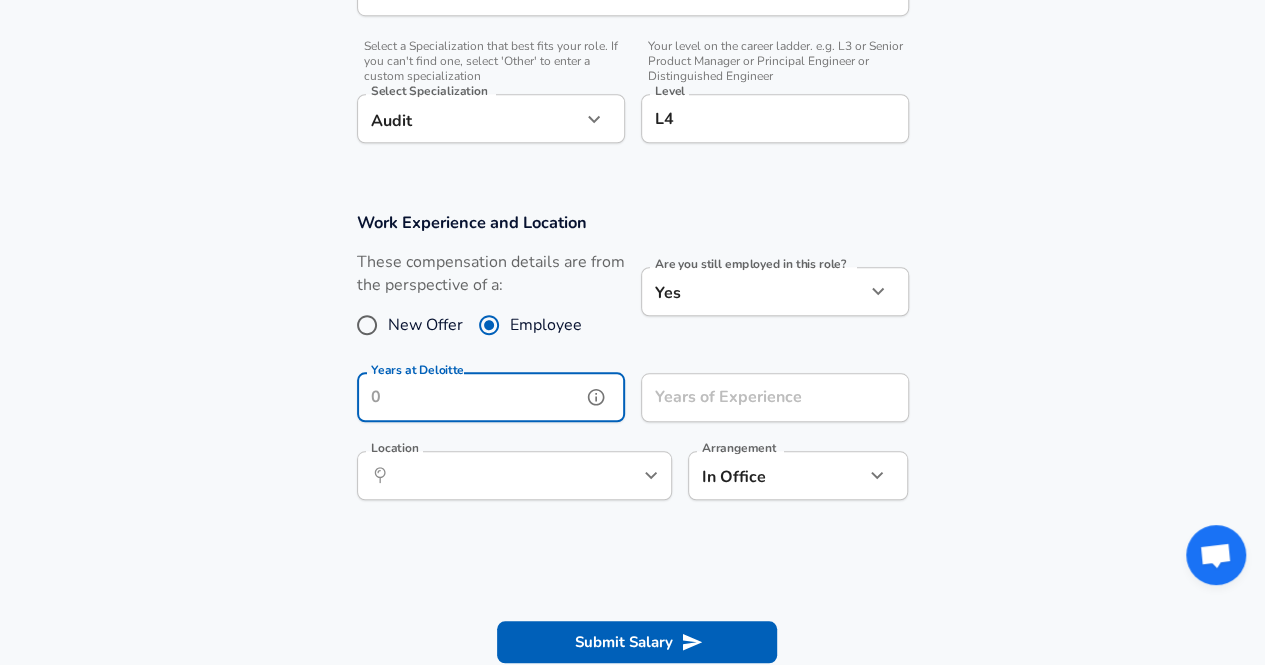 click on "Years at Deloitte" at bounding box center [469, 397] 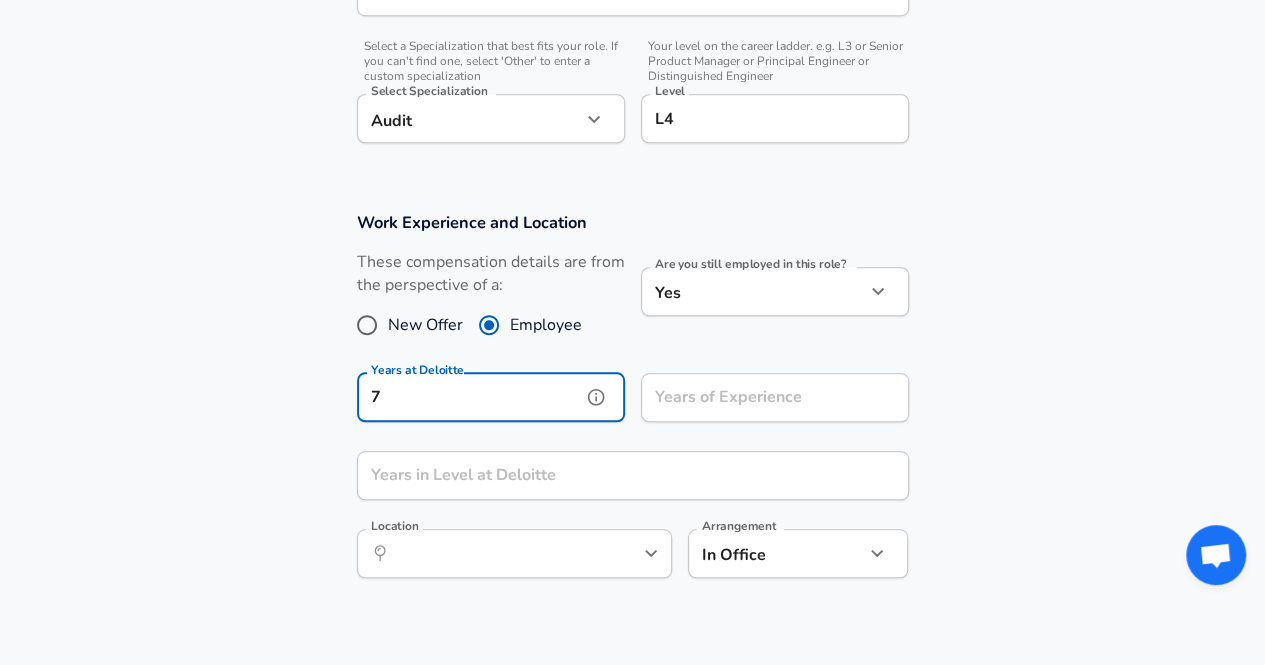 type on "7" 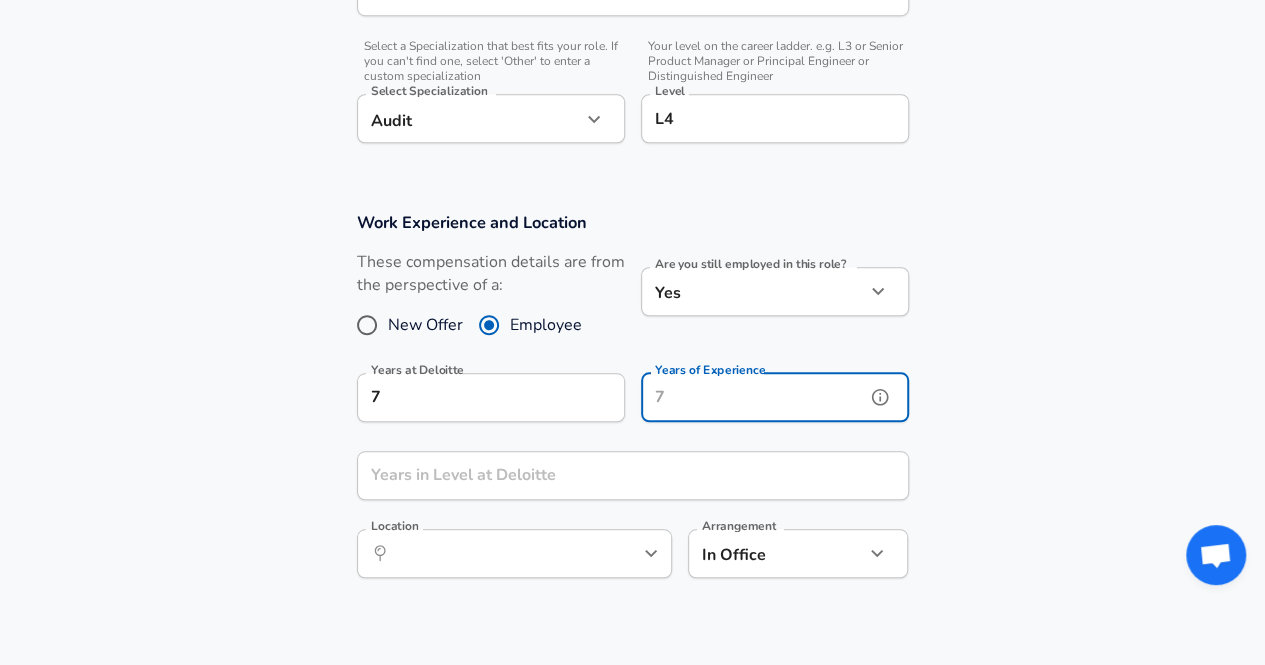 click on "Years of Experience" at bounding box center (753, 397) 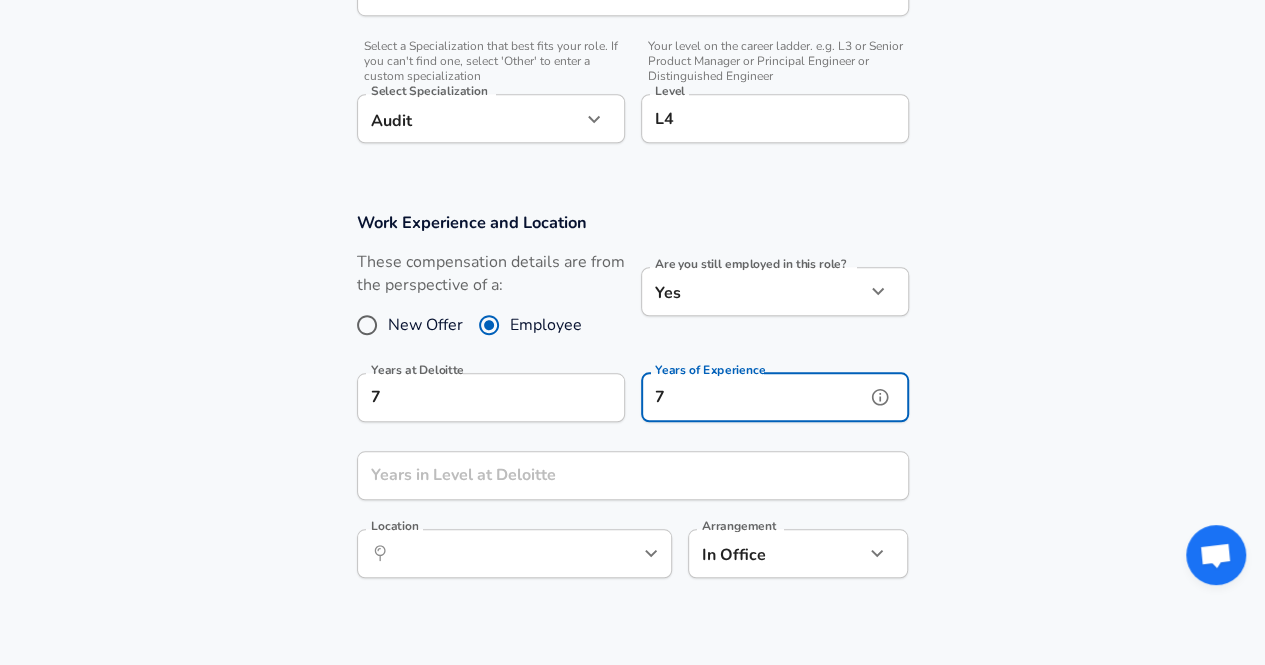type on "7" 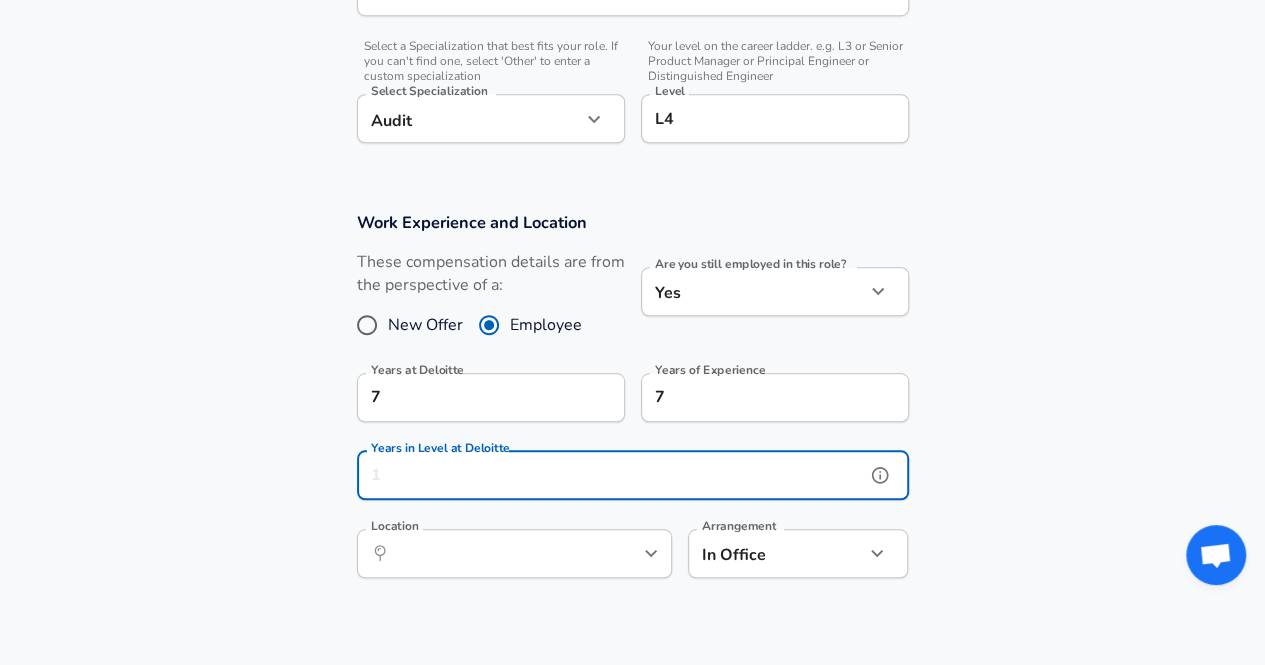 click on "Years in Level at Deloitte" at bounding box center (611, 475) 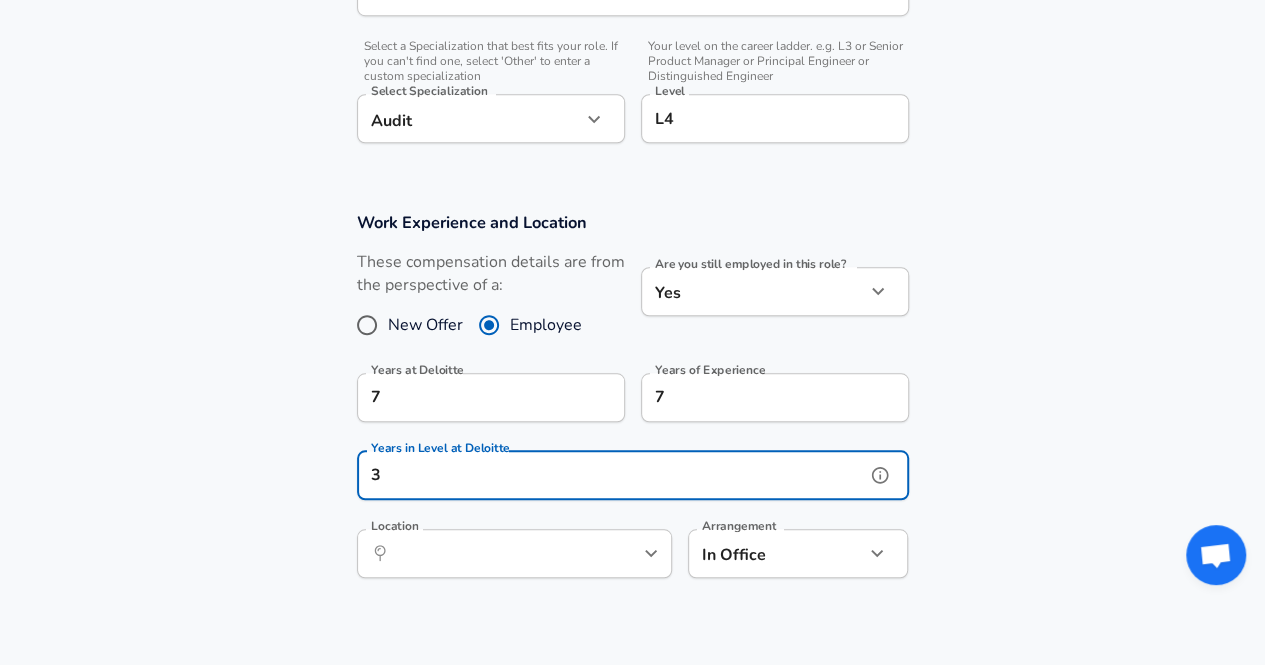 type on "3" 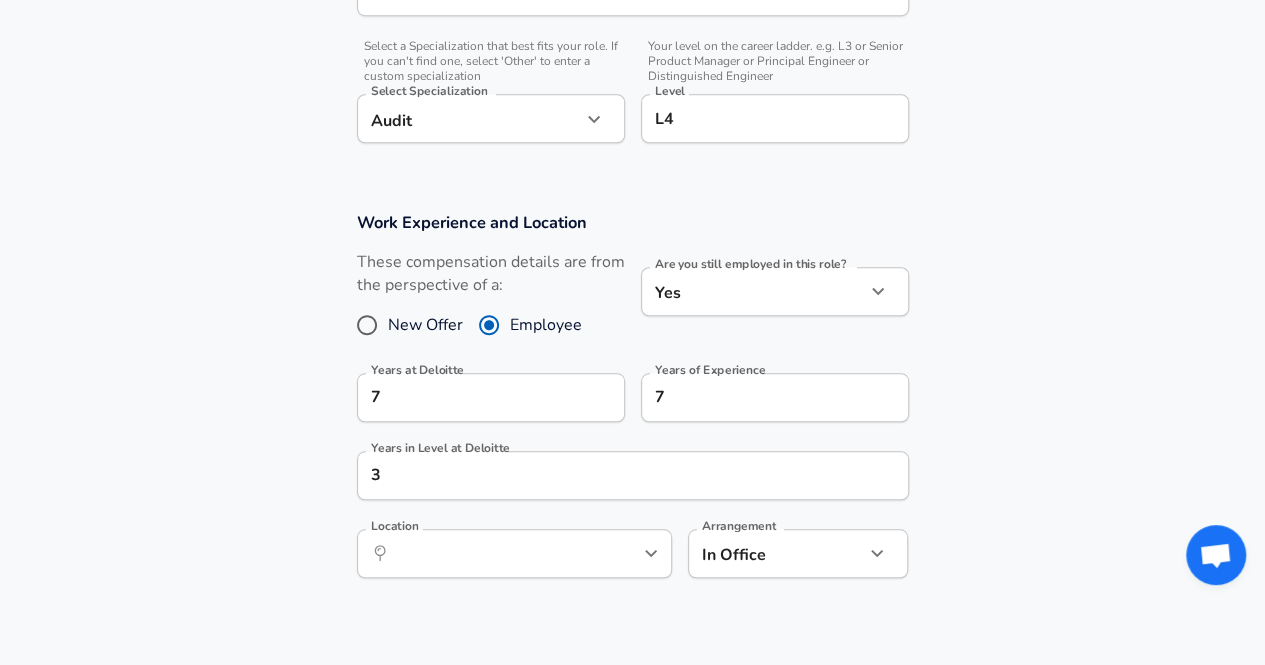 click on "Work Experience and Location These compensation details are from the perspective of a: New Offer Employee Are you still employed in this role? Yes yes Are you still employed in this role? Years at Deloitte [YEARS] Years at Deloitte Years of Experience [YEARS] Years of Experience Years in Level at Deloitte [YEARS] Years in Level at Deloitte Location ​ Location Arrangement In Office office Arrangement" at bounding box center (632, 405) 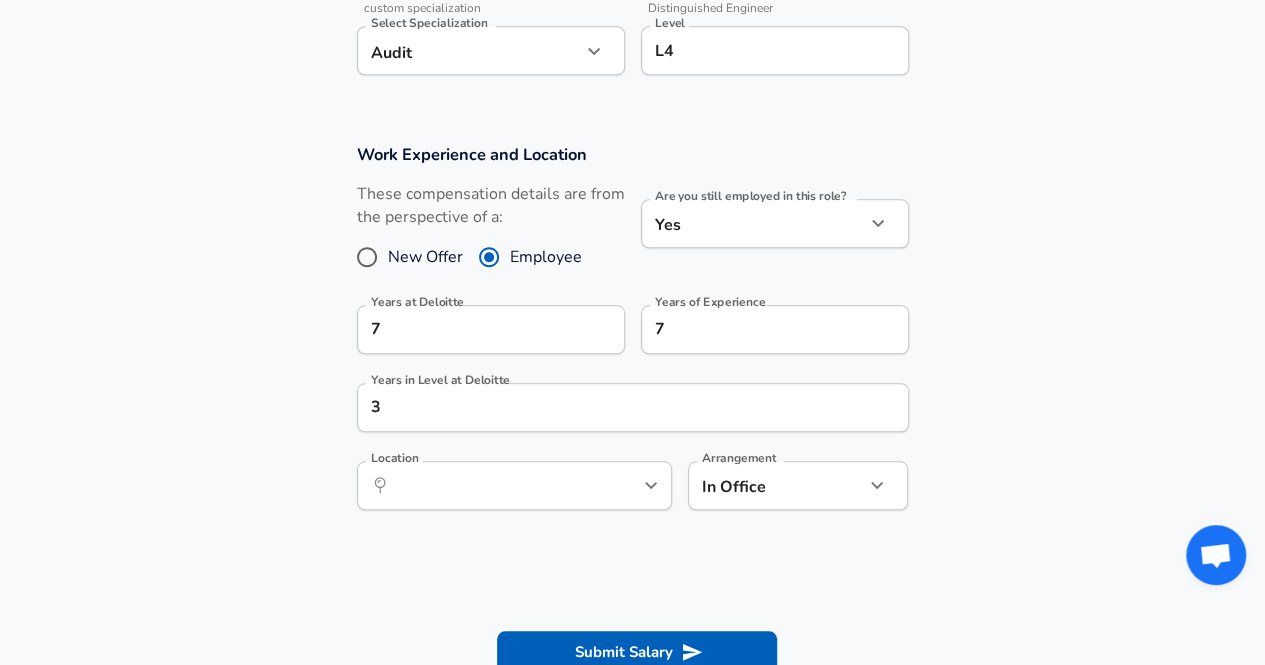 scroll, scrollTop: 800, scrollLeft: 0, axis: vertical 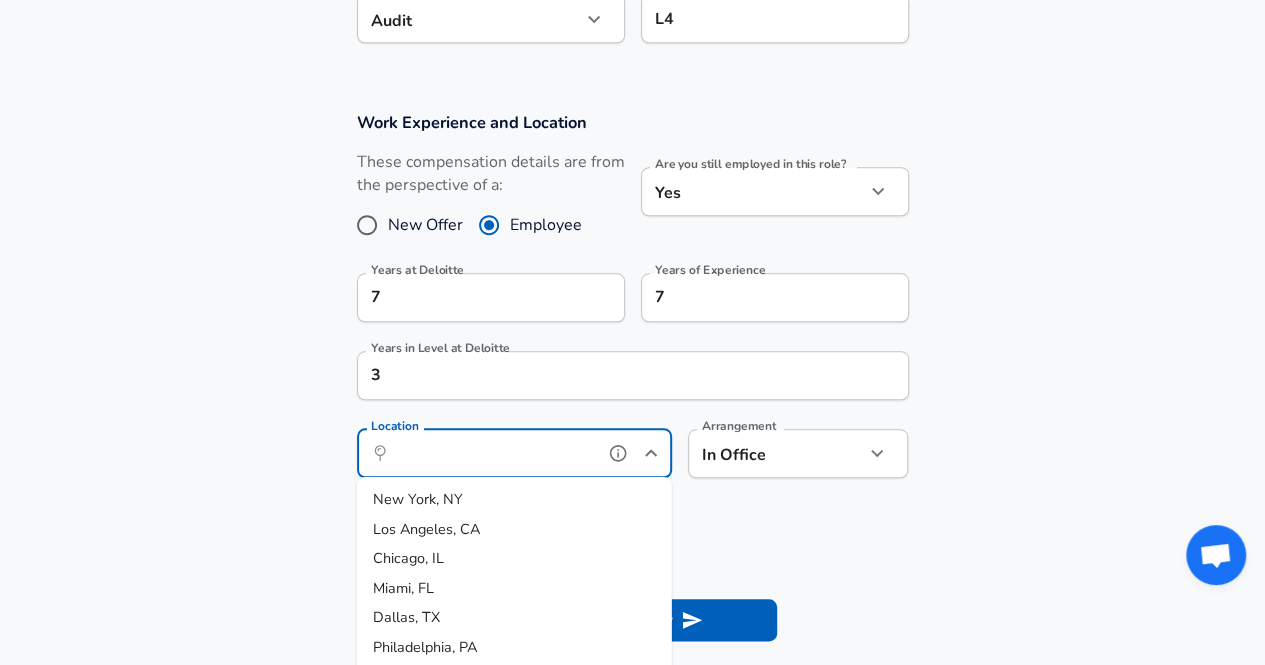 click on "Location" at bounding box center (492, 453) 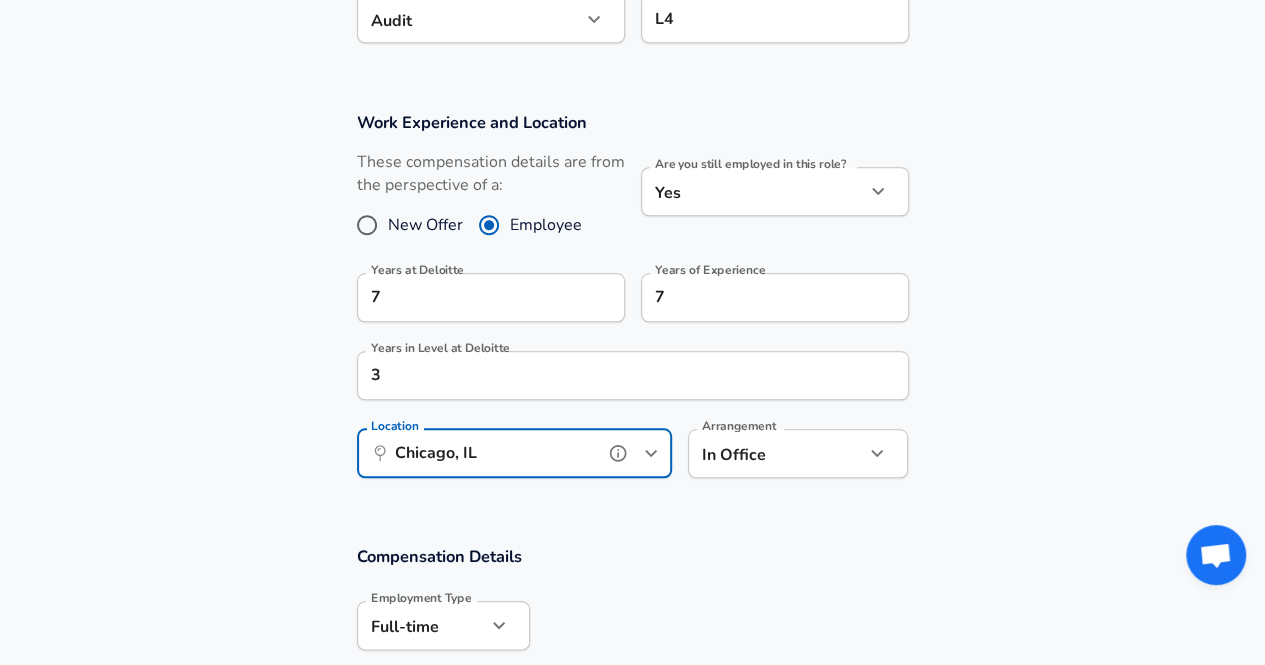 type on "Chicago, IL" 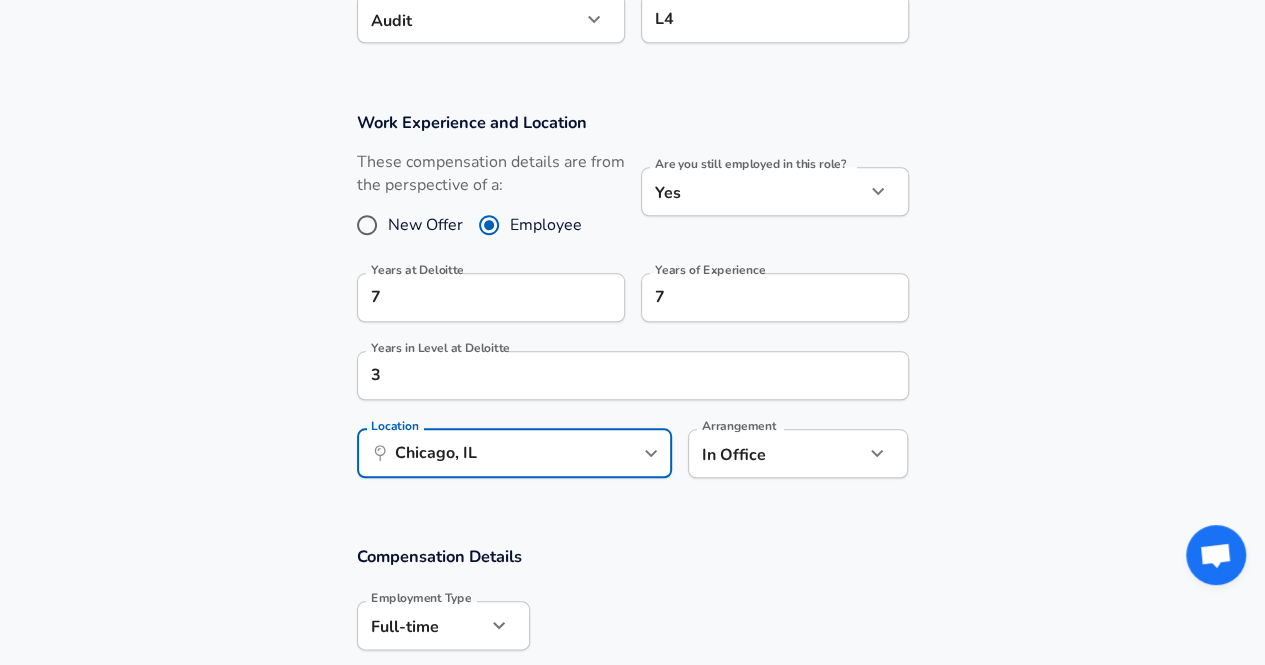 click on "We value your privacy We use cookies to enhance your browsing experience, serve personalized ads or content, and analyze our traffic. By clicking "Accept All", you consent to our use of cookies. Customize    Accept All   Customize Consent Preferences   We use cookies to help you navigate efficiently and perform certain functions. You will find detailed information about all cookies under each consent category below. The cookies that are categorized as "Necessary" are stored on your browser as they are essential for enabling the basic functionalities of the site. ...  Show more Necessary Always Active Necessary cookies are required to enable the basic features of this site, such as providing secure log-in or adjusting your consent preferences. These cookies do not store any personally identifiable data. Cookie _GRECAPTCHA Duration 5 months 27 days Description Google Recaptcha service sets this cookie to identify bots to protect the website against malicious spam attacks. Cookie __stripe_mid Duration 1 year MR" at bounding box center [632, -468] 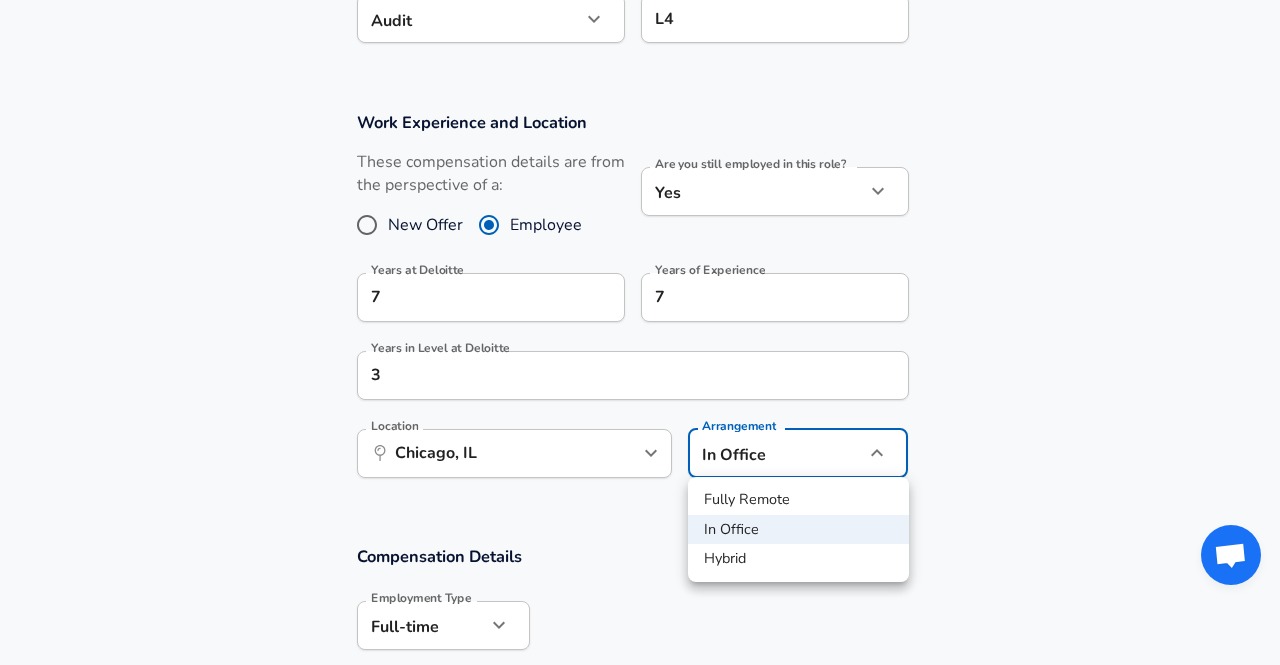 click on "Hybrid" at bounding box center (798, 559) 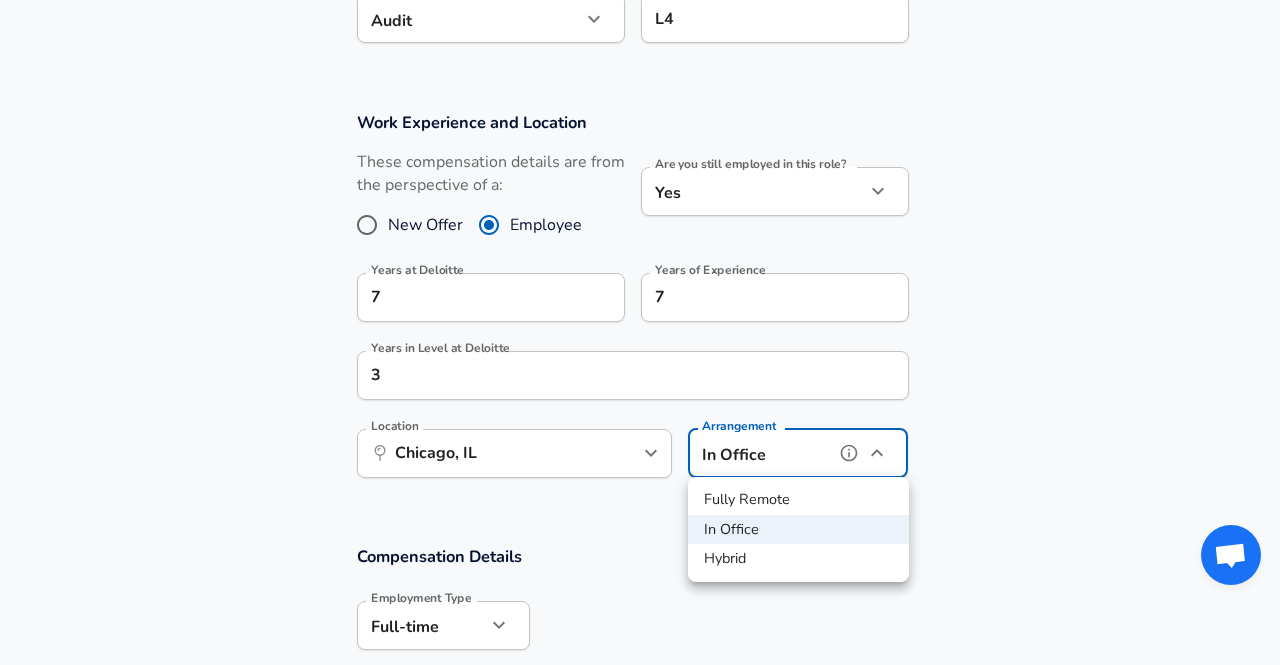 type on "hybrid" 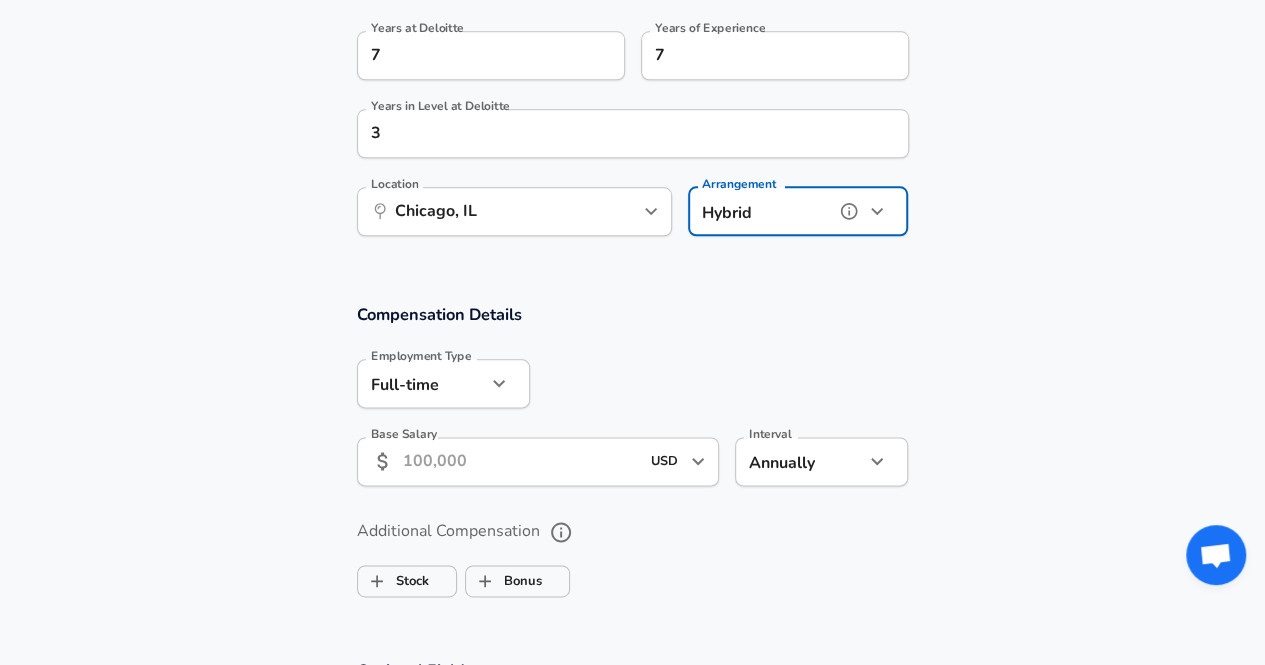scroll, scrollTop: 1100, scrollLeft: 0, axis: vertical 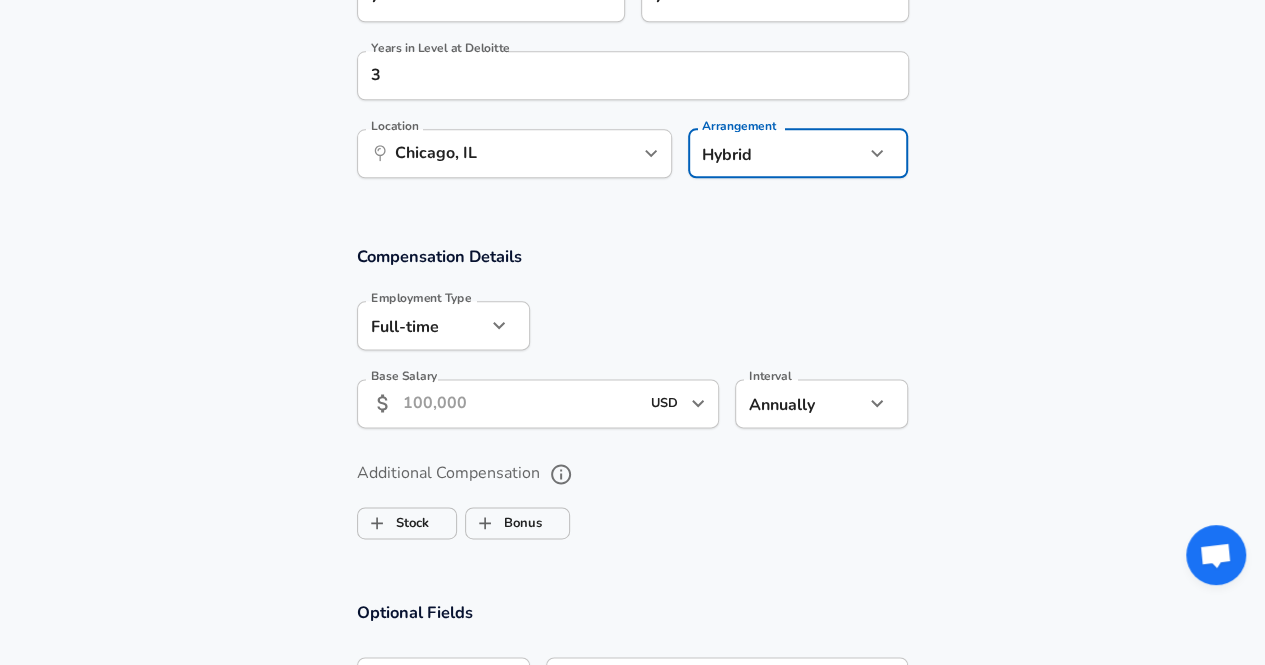 click on "Base Salary" at bounding box center [521, 403] 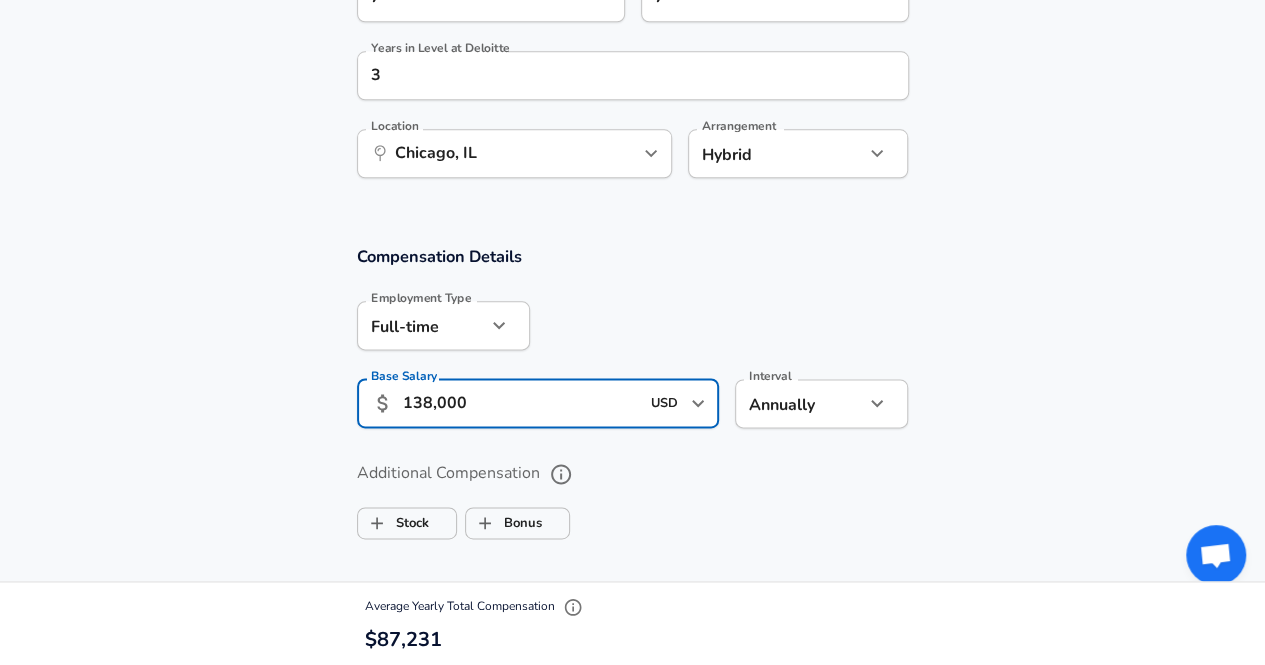 type on "138,000" 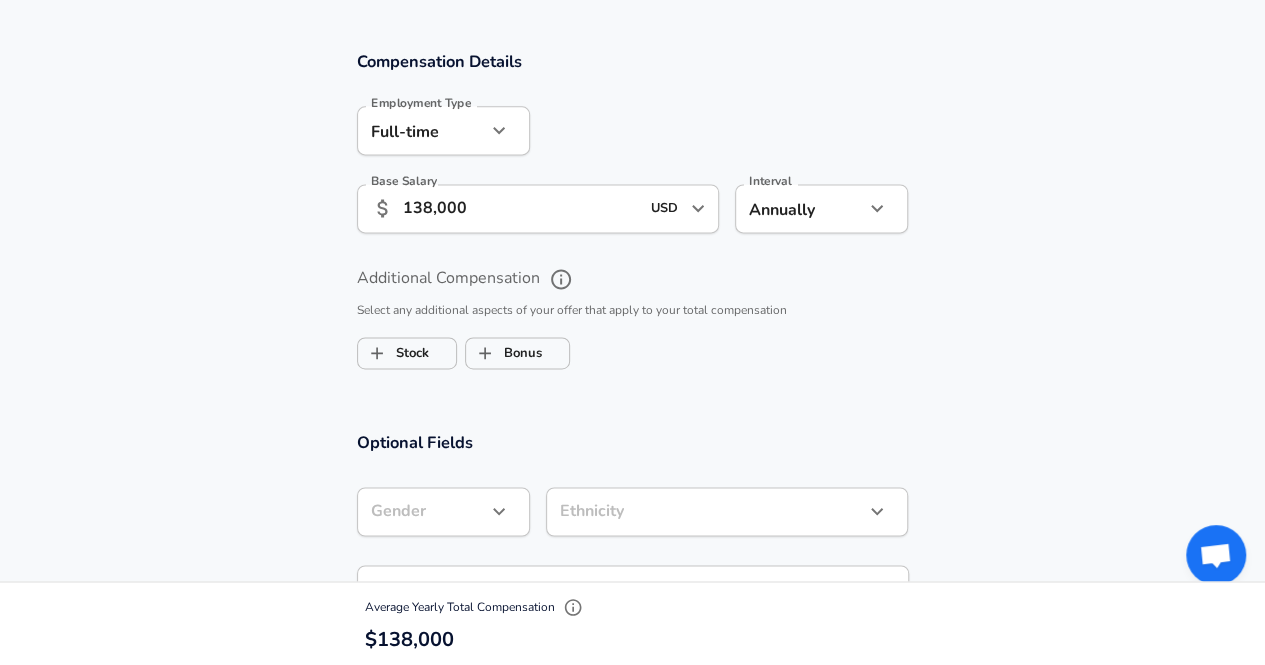 scroll, scrollTop: 1300, scrollLeft: 0, axis: vertical 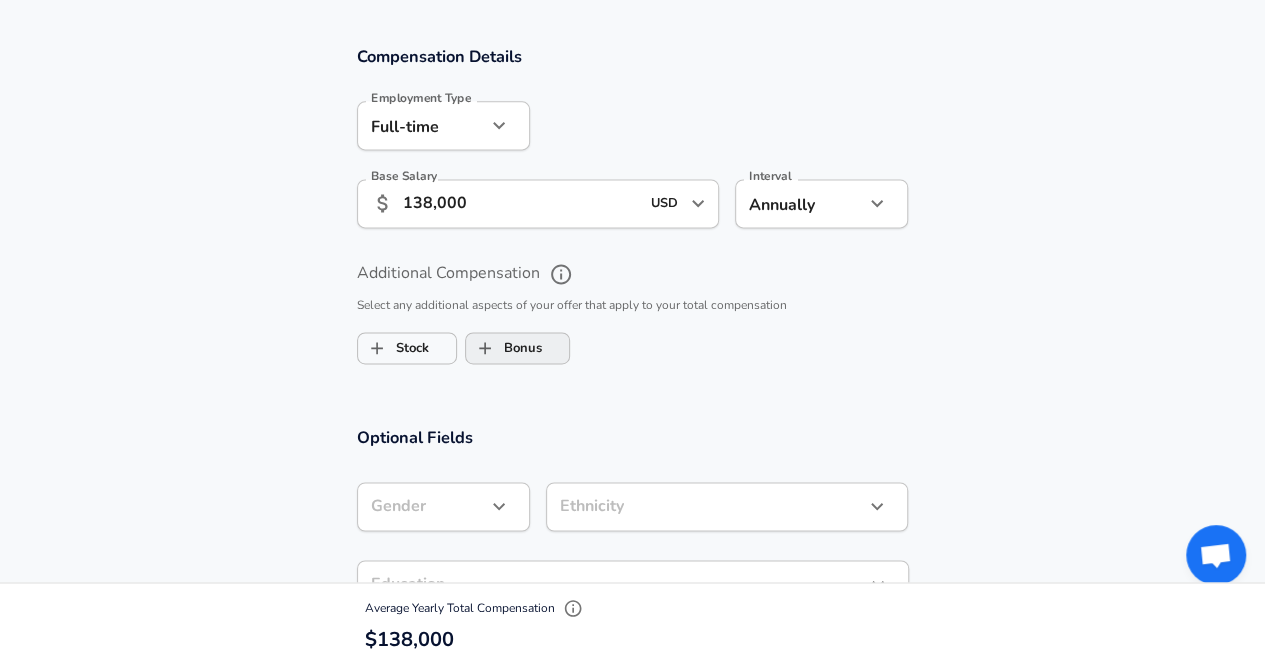 click on "Bonus" at bounding box center [504, 348] 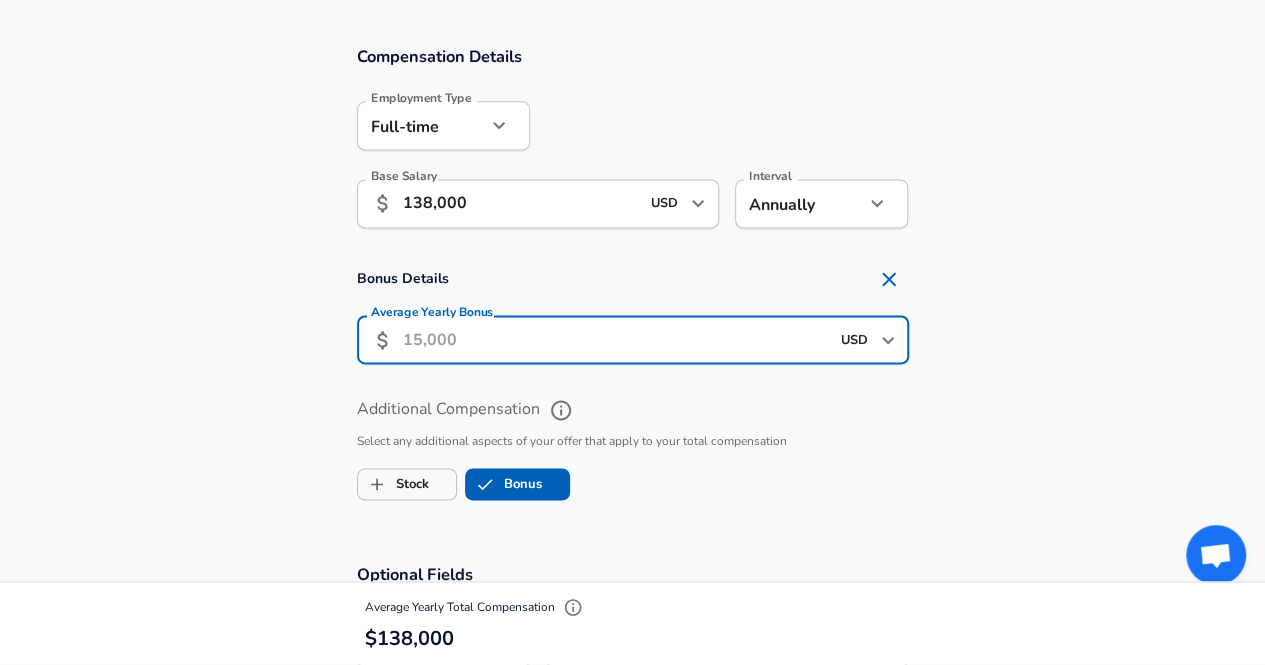 click on "Average Yearly Bonus" at bounding box center [616, 339] 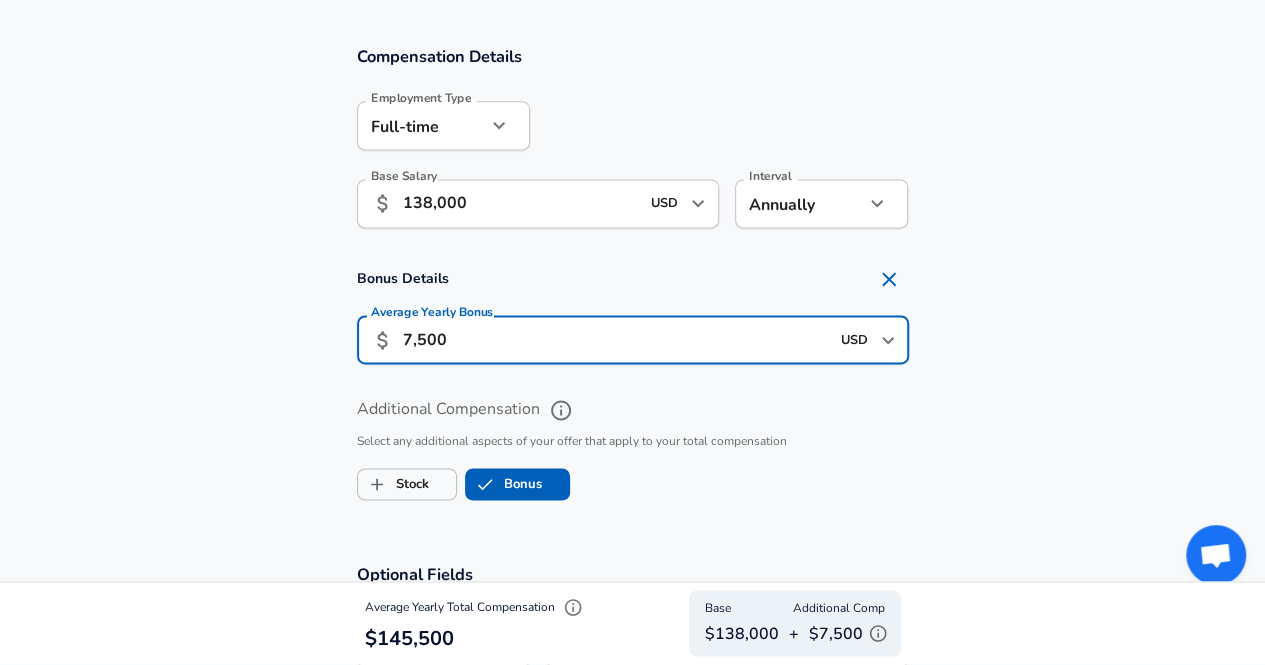 type on "7,500" 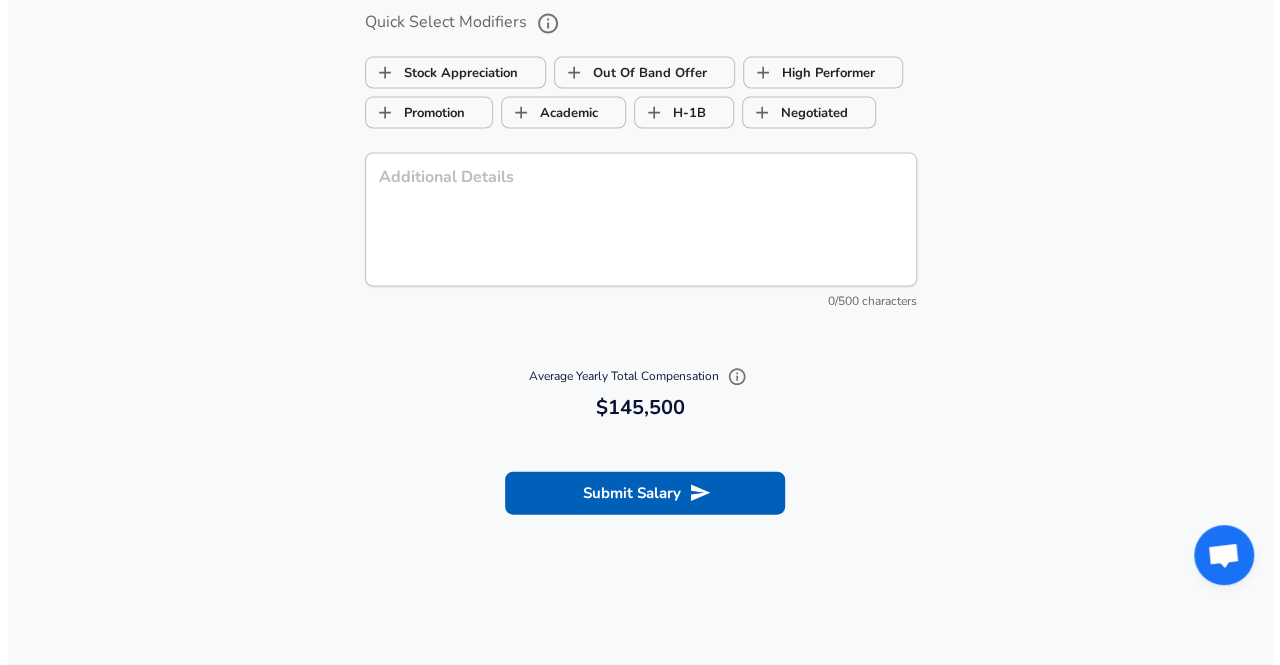 scroll, scrollTop: 2100, scrollLeft: 0, axis: vertical 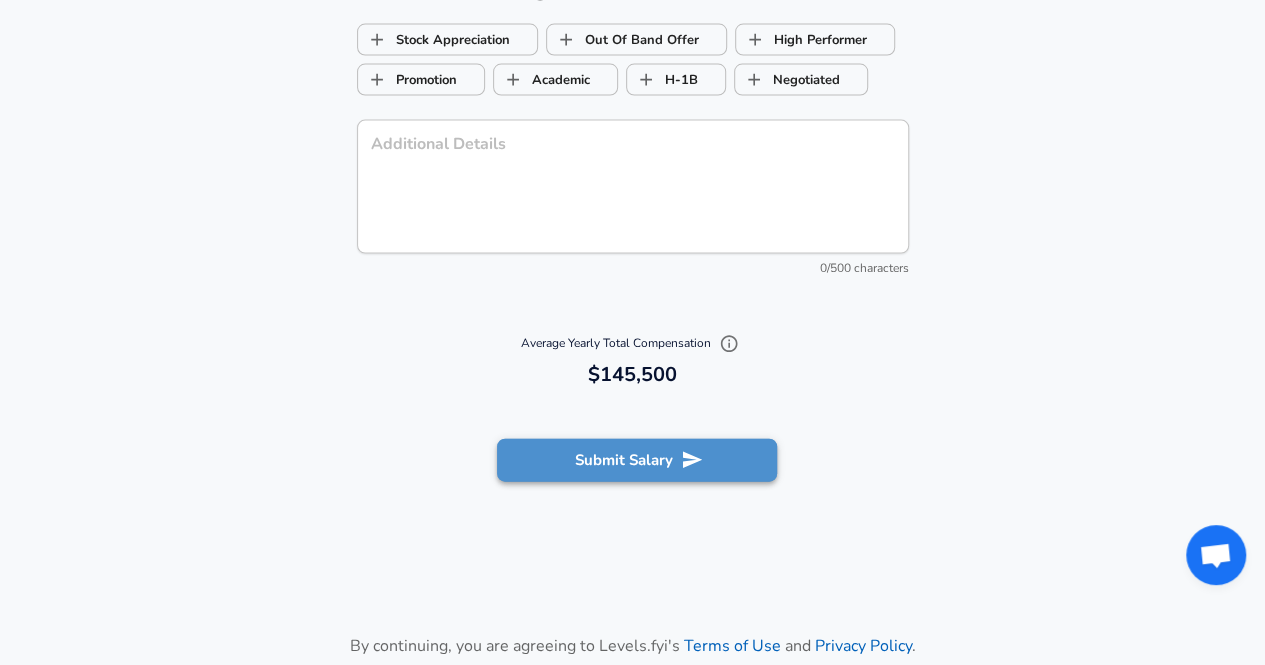 drag, startPoint x: 701, startPoint y: 456, endPoint x: 750, endPoint y: 461, distance: 49.25444 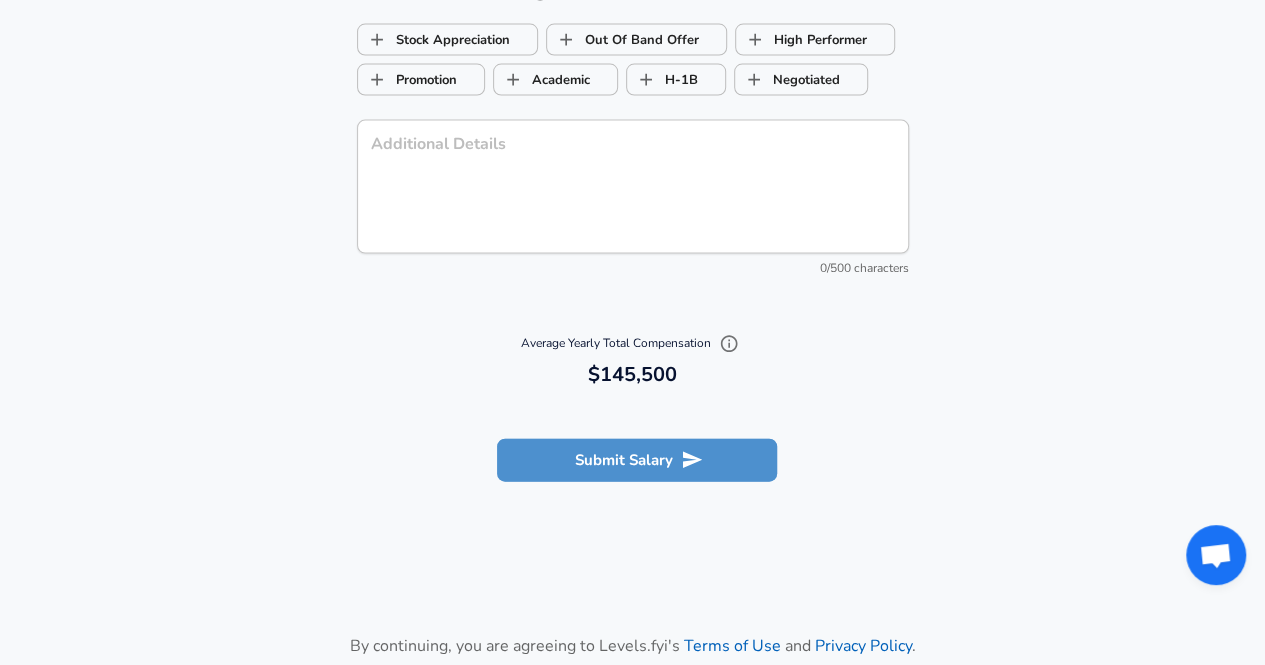 click 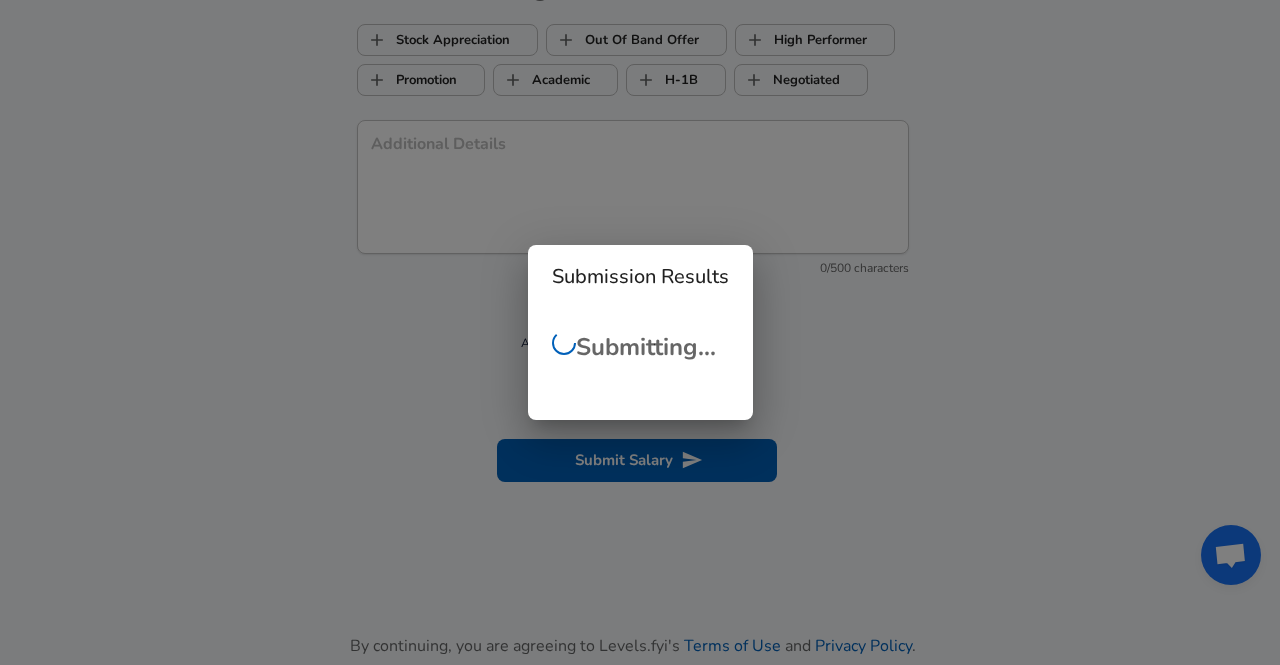 checkbox on "false" 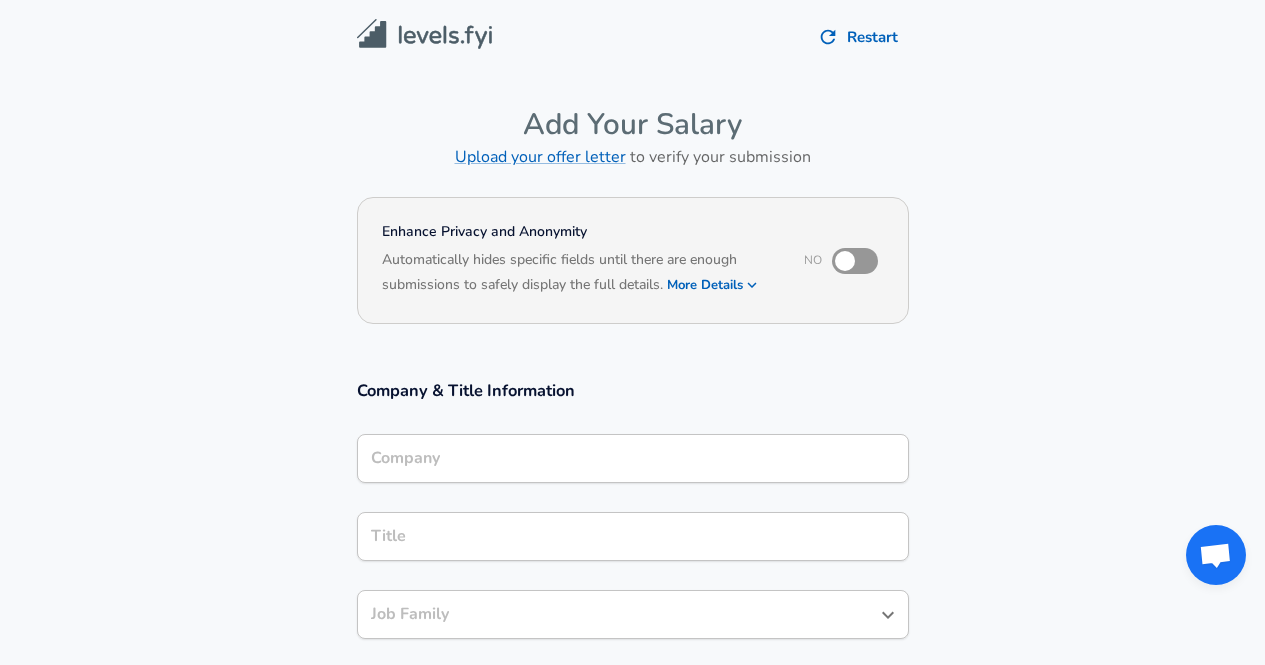 scroll, scrollTop: 0, scrollLeft: 0, axis: both 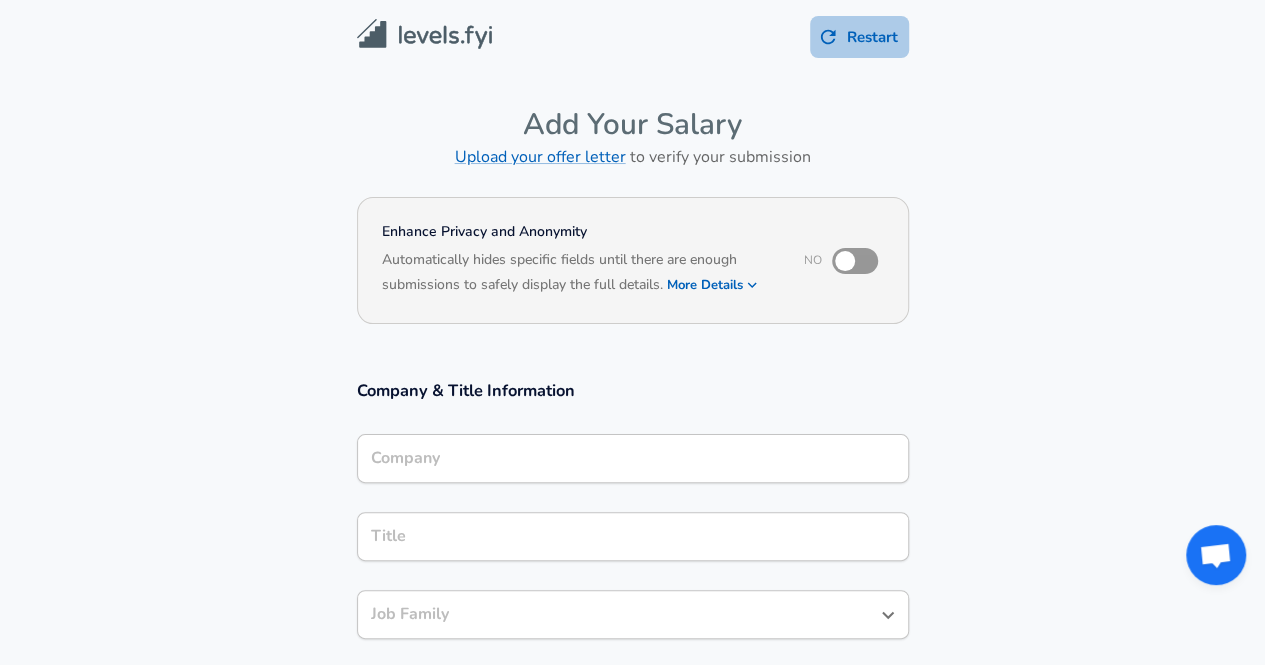 click on "Restart" at bounding box center (859, 37) 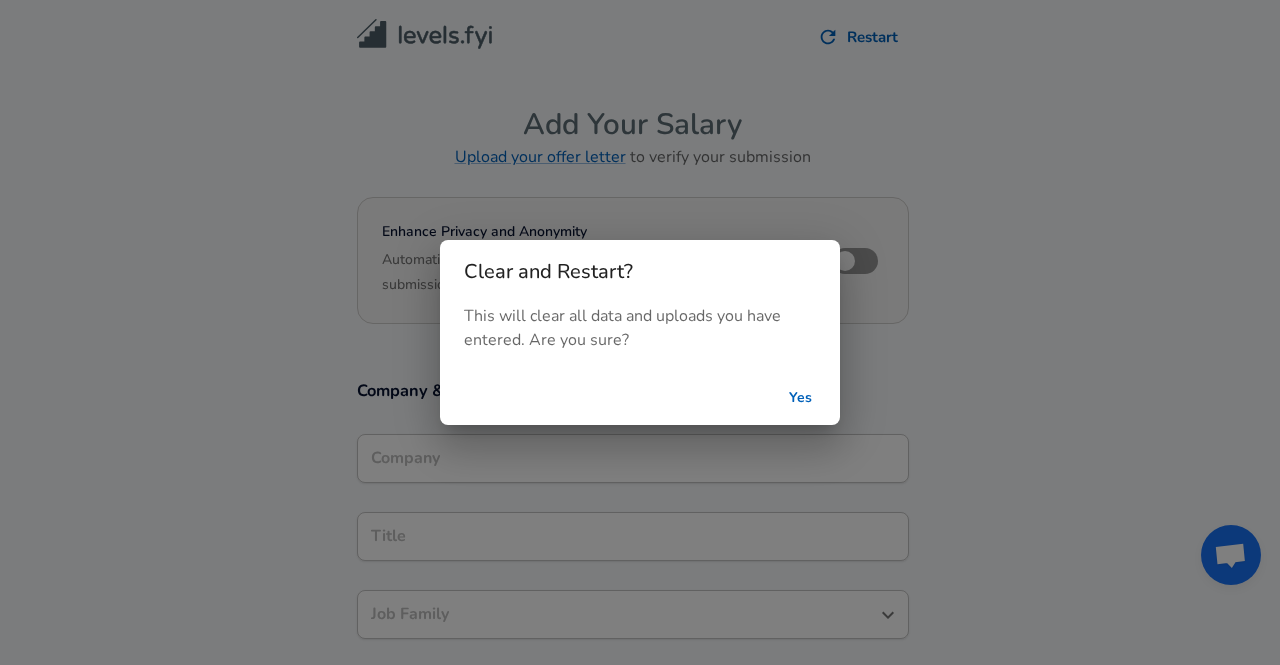 click on "Yes" at bounding box center [800, 398] 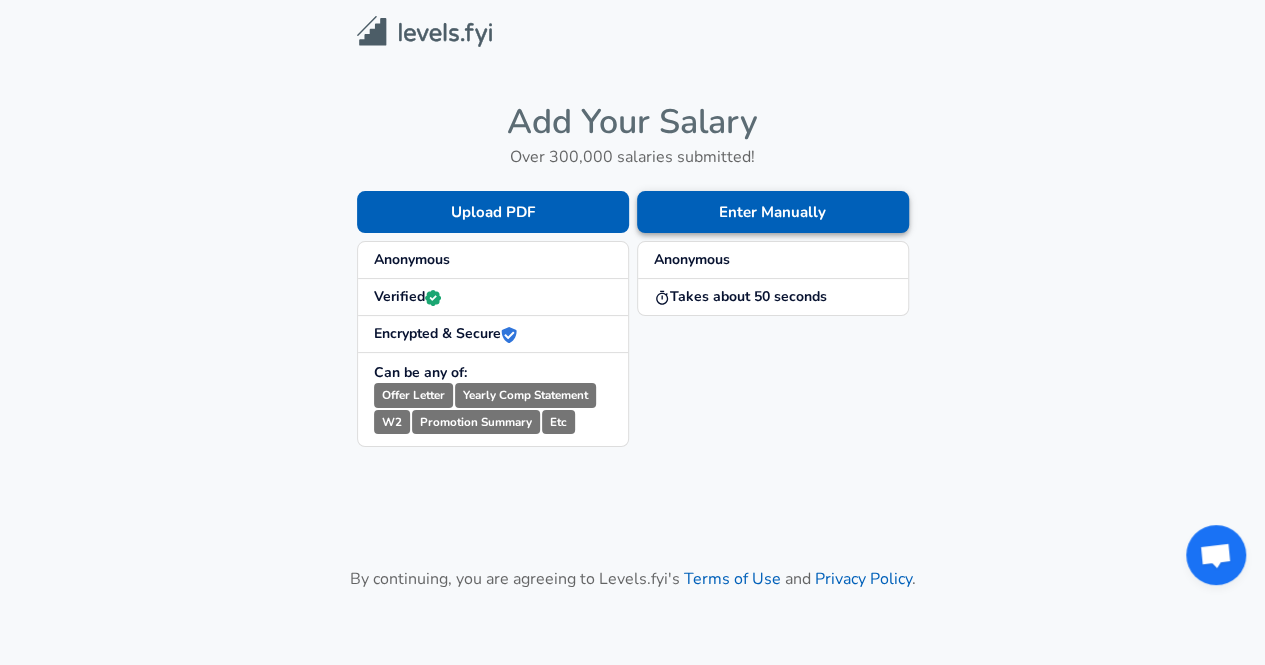 click on "Enter Manually" at bounding box center [773, 212] 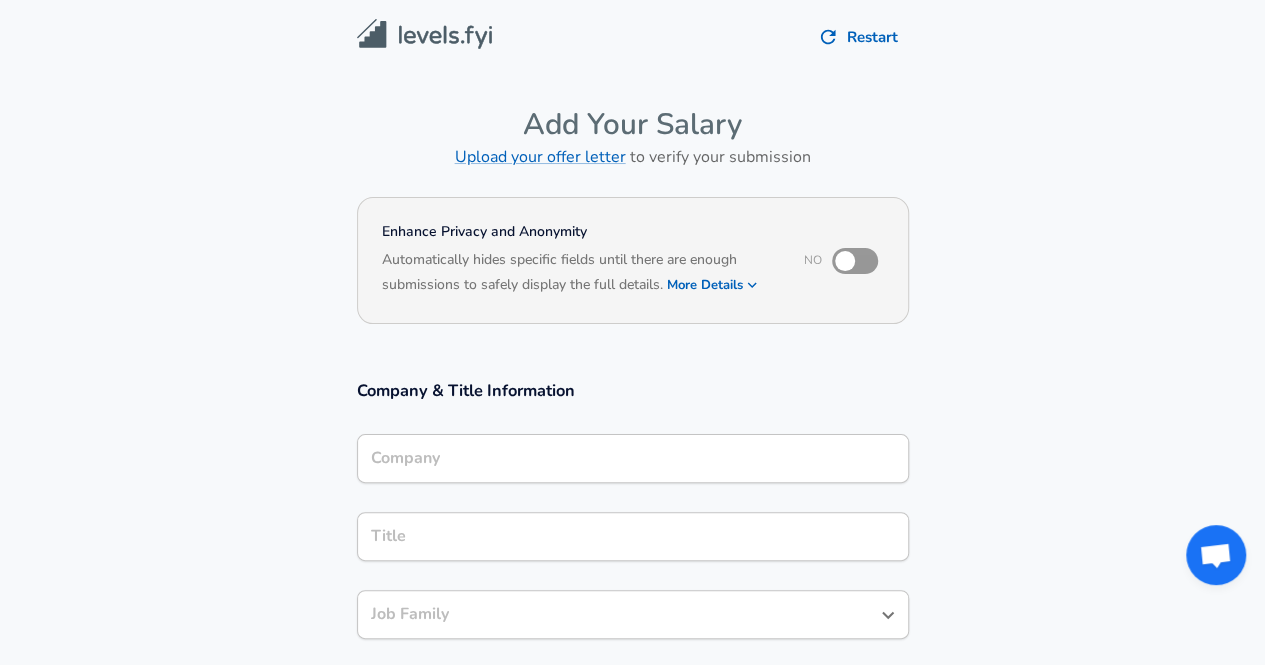 click at bounding box center [845, 261] 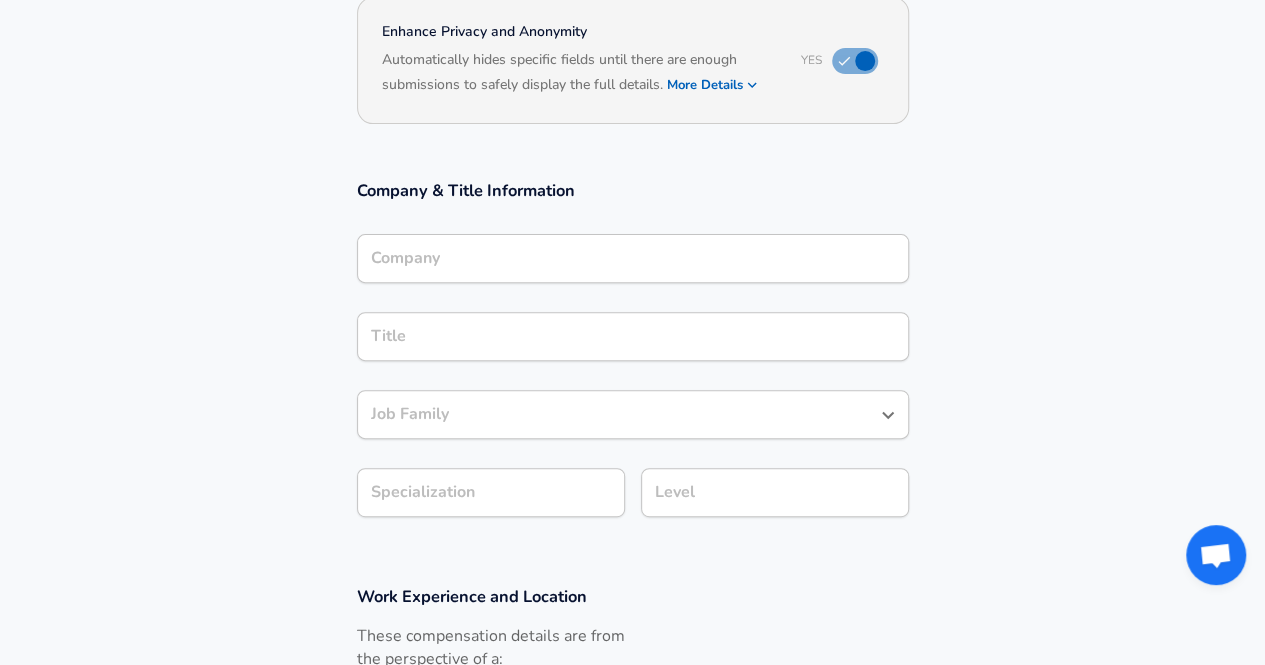 click on "Company" at bounding box center (633, 258) 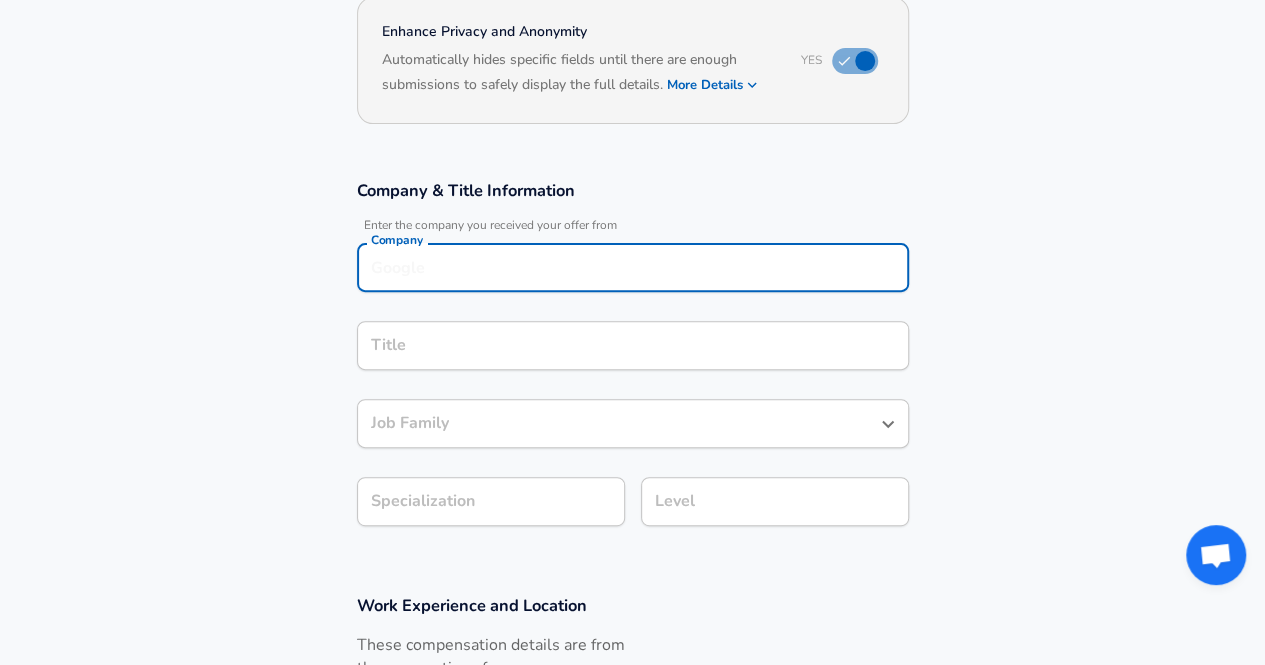 scroll, scrollTop: 220, scrollLeft: 0, axis: vertical 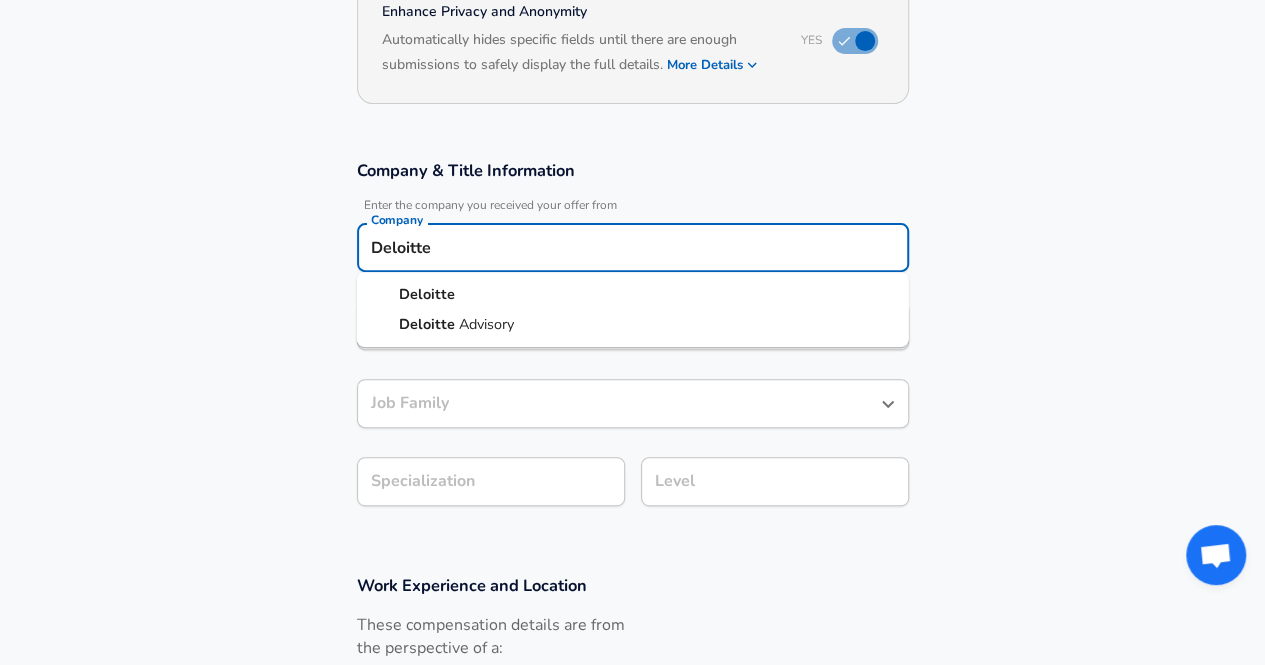 click on "Deloitte" at bounding box center (633, 295) 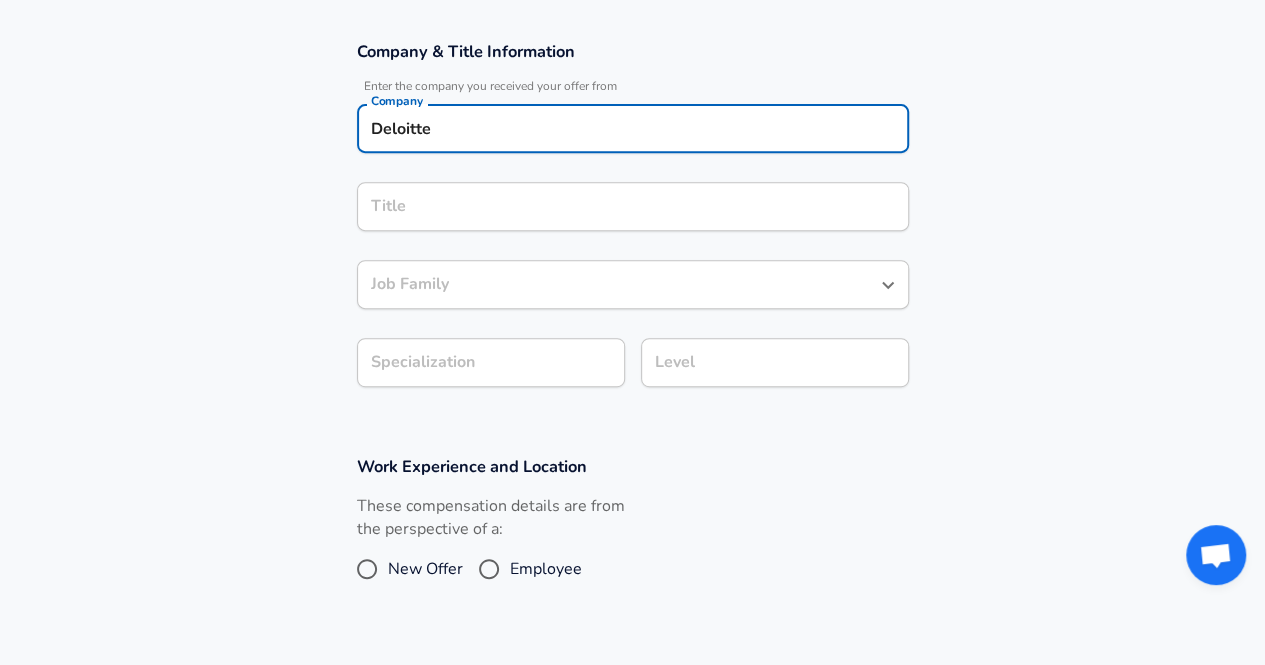 scroll, scrollTop: 0, scrollLeft: 0, axis: both 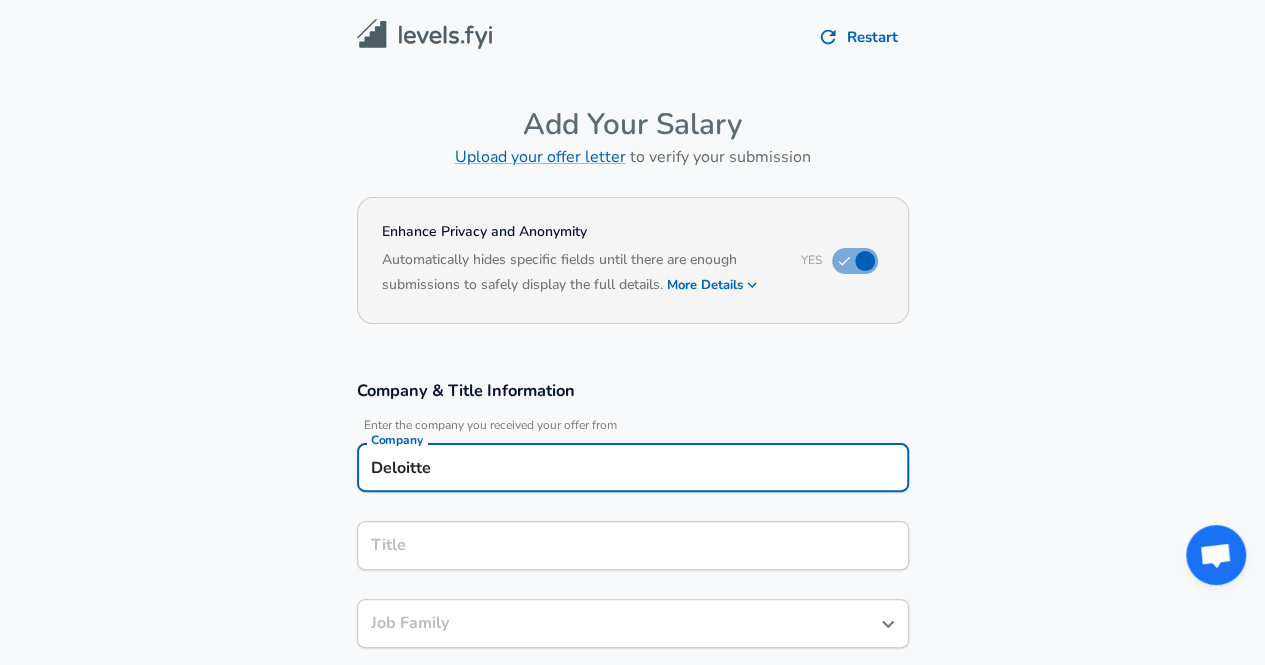 type on "Deloitte" 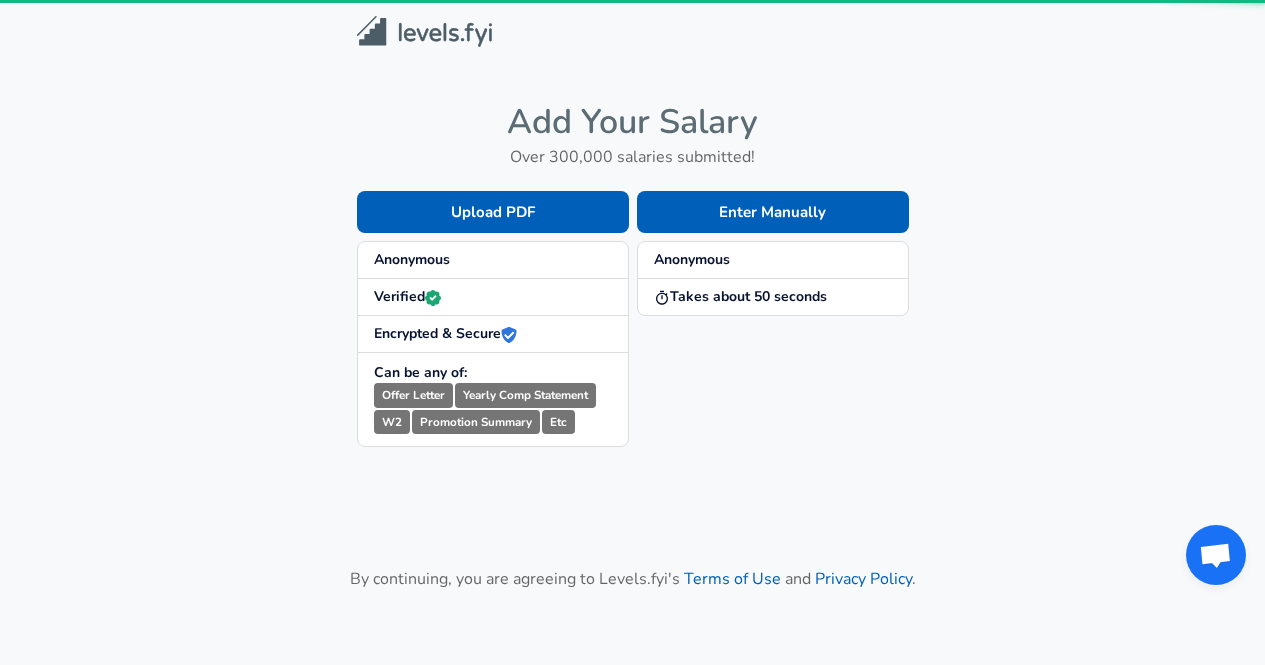 scroll, scrollTop: 0, scrollLeft: 0, axis: both 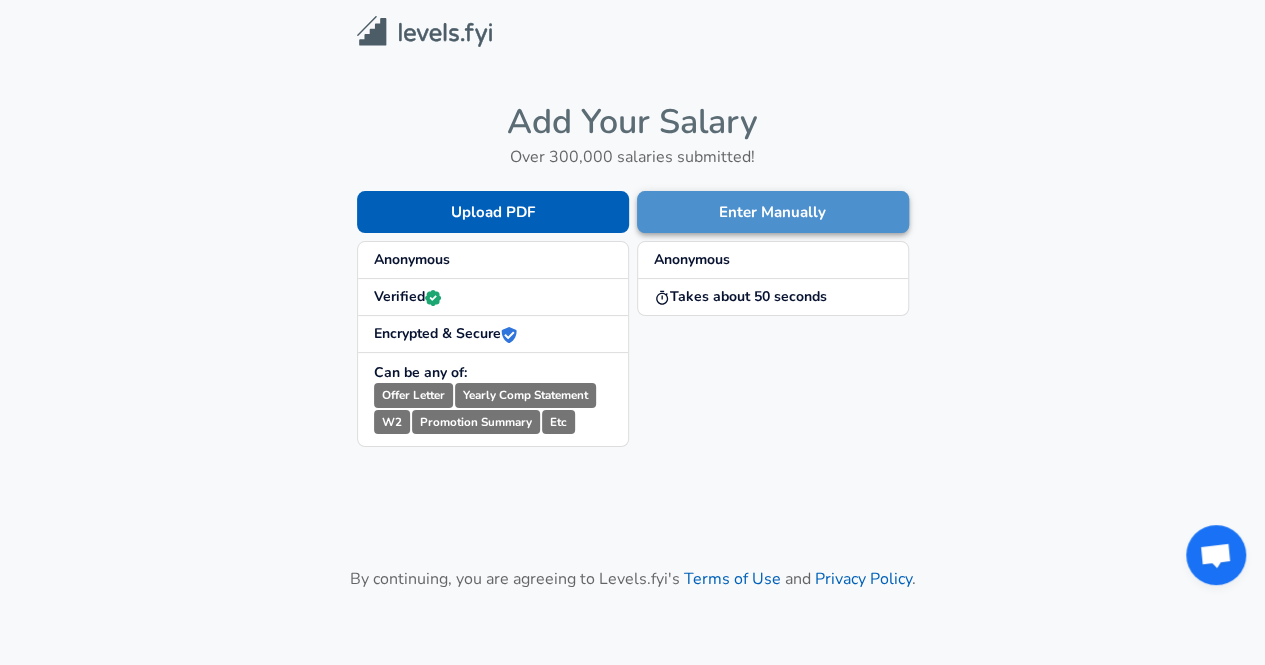 click on "Enter Manually" at bounding box center (773, 212) 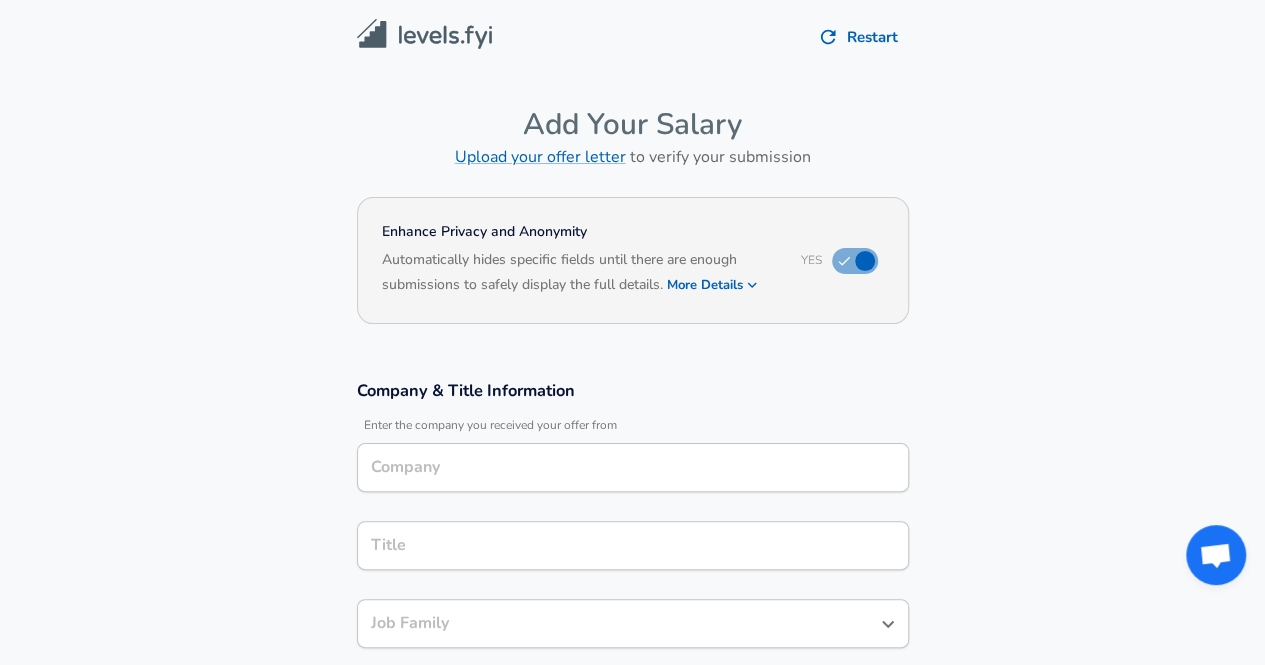 type on "Deloitte" 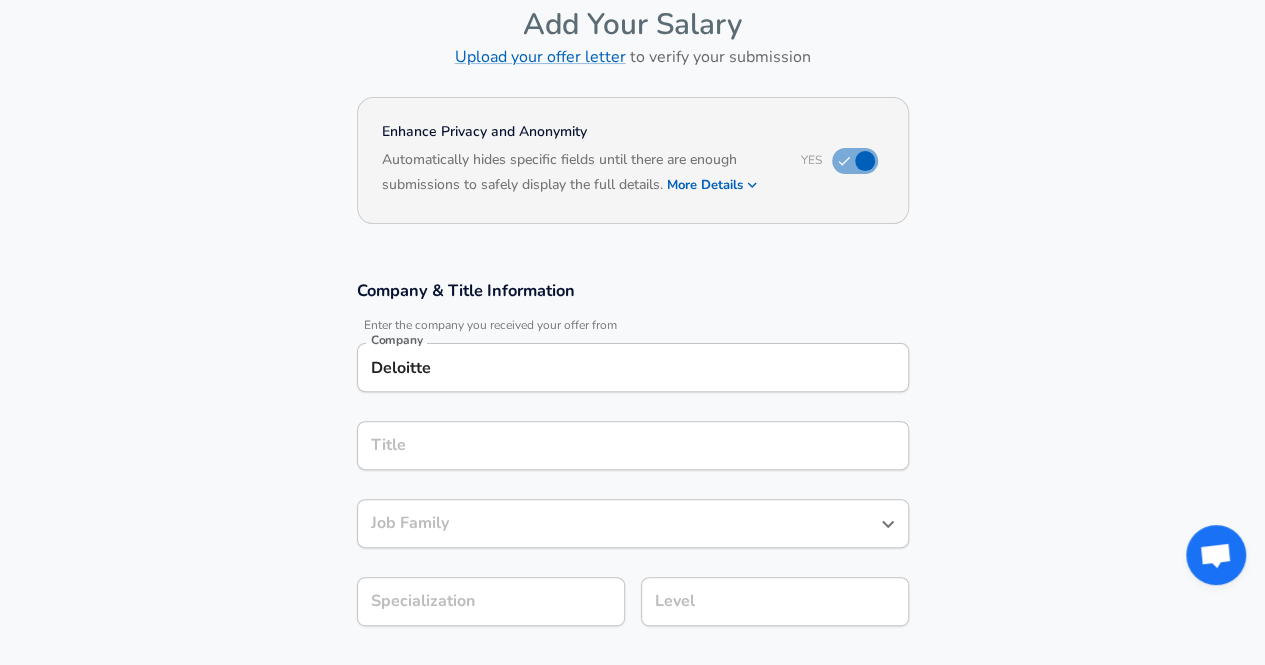 click on "Title" at bounding box center (633, 445) 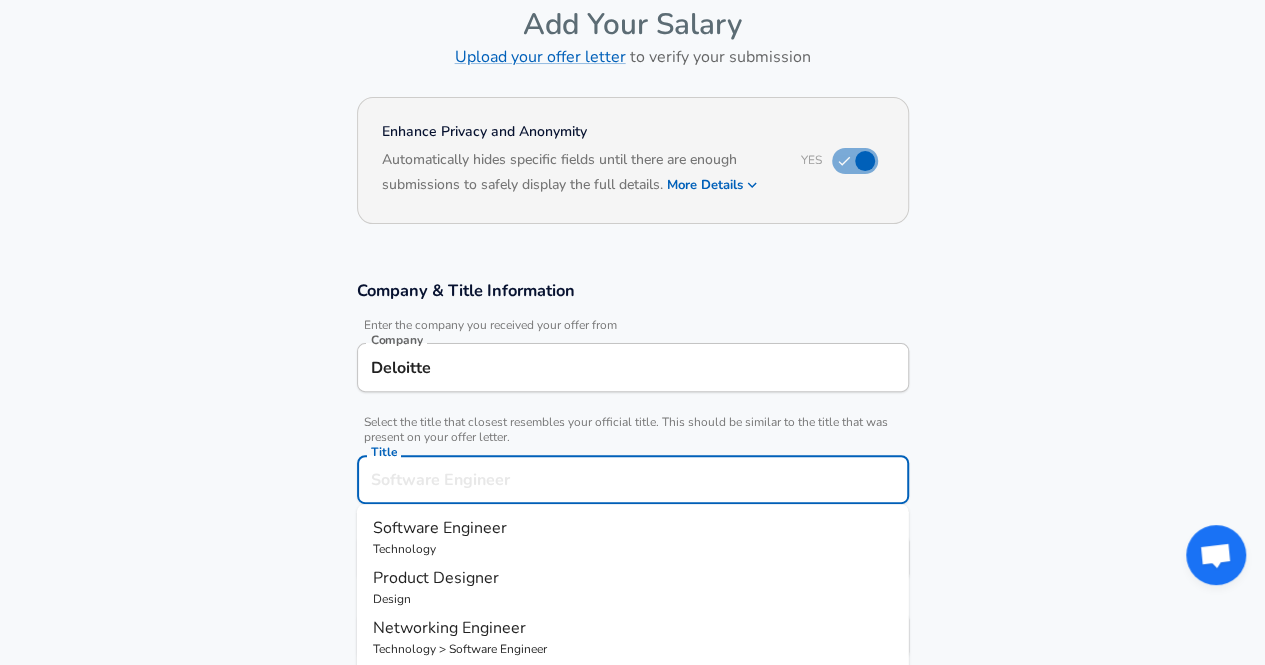 scroll, scrollTop: 140, scrollLeft: 0, axis: vertical 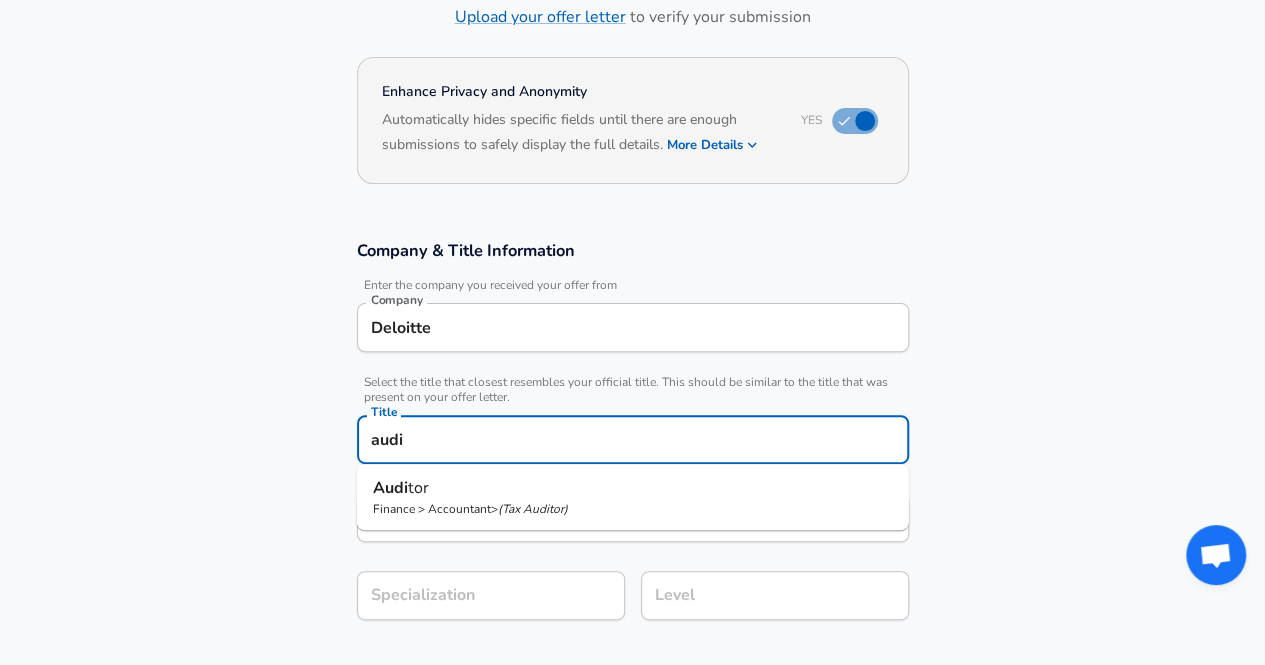 click on "Audi tor" at bounding box center (633, 488) 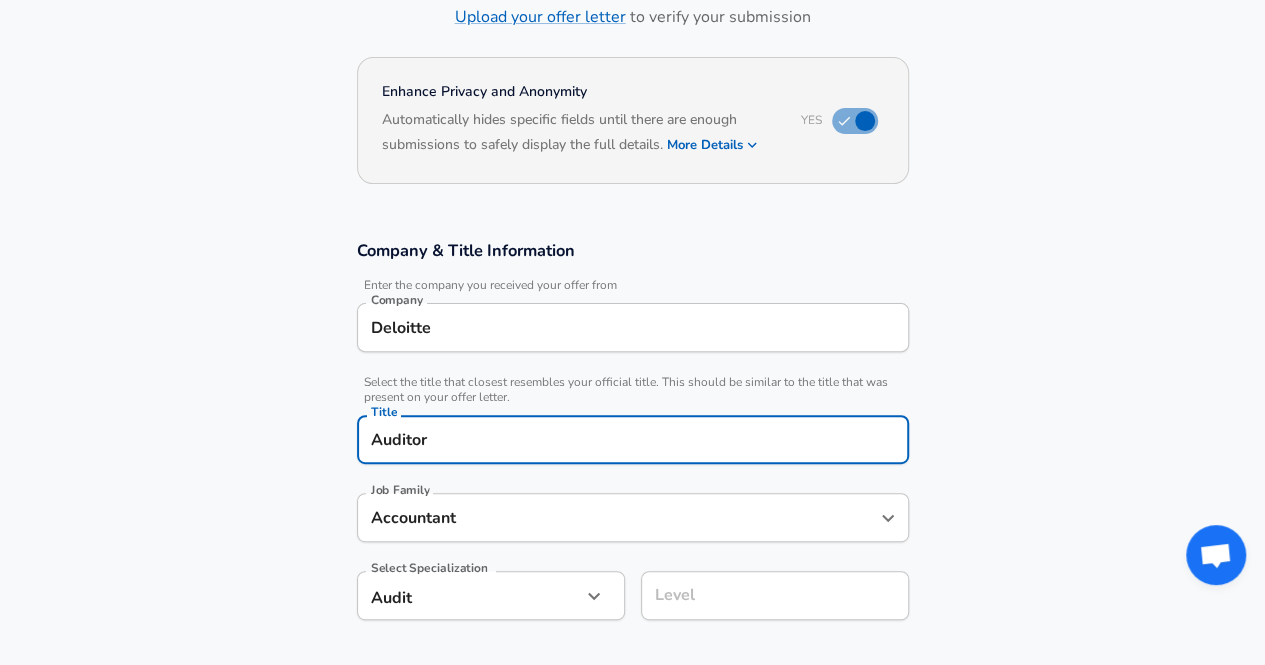scroll, scrollTop: 0, scrollLeft: 0, axis: both 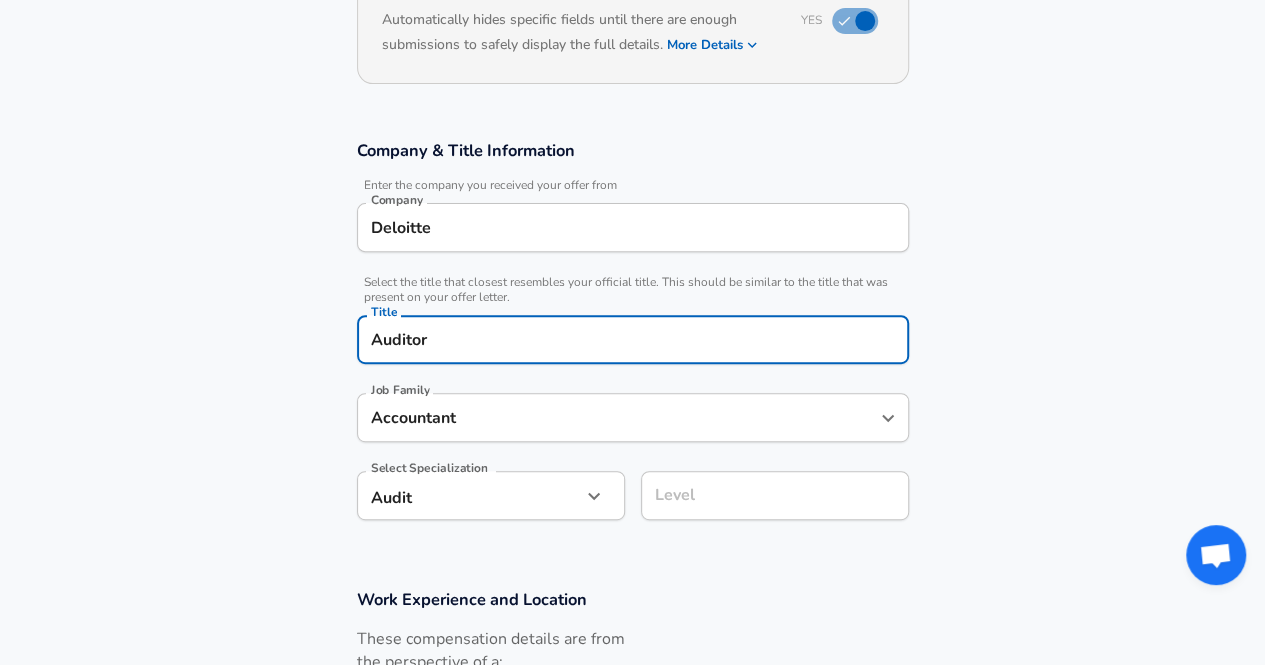 type on "Auditor" 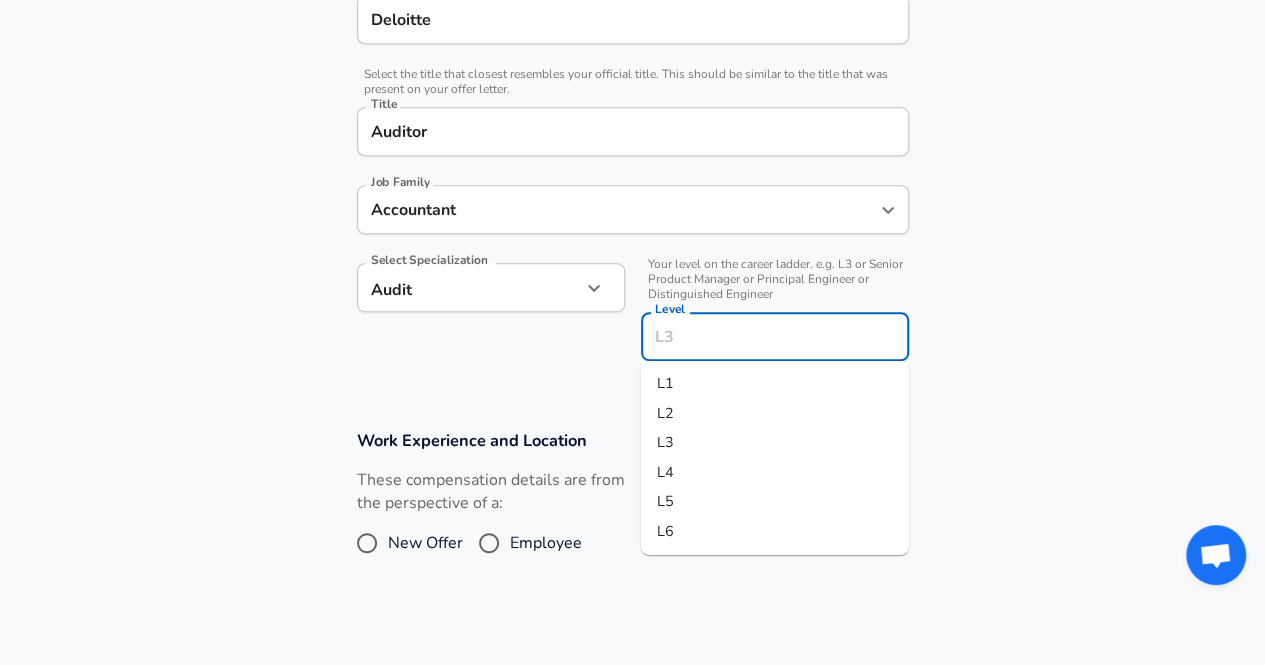 scroll, scrollTop: 480, scrollLeft: 0, axis: vertical 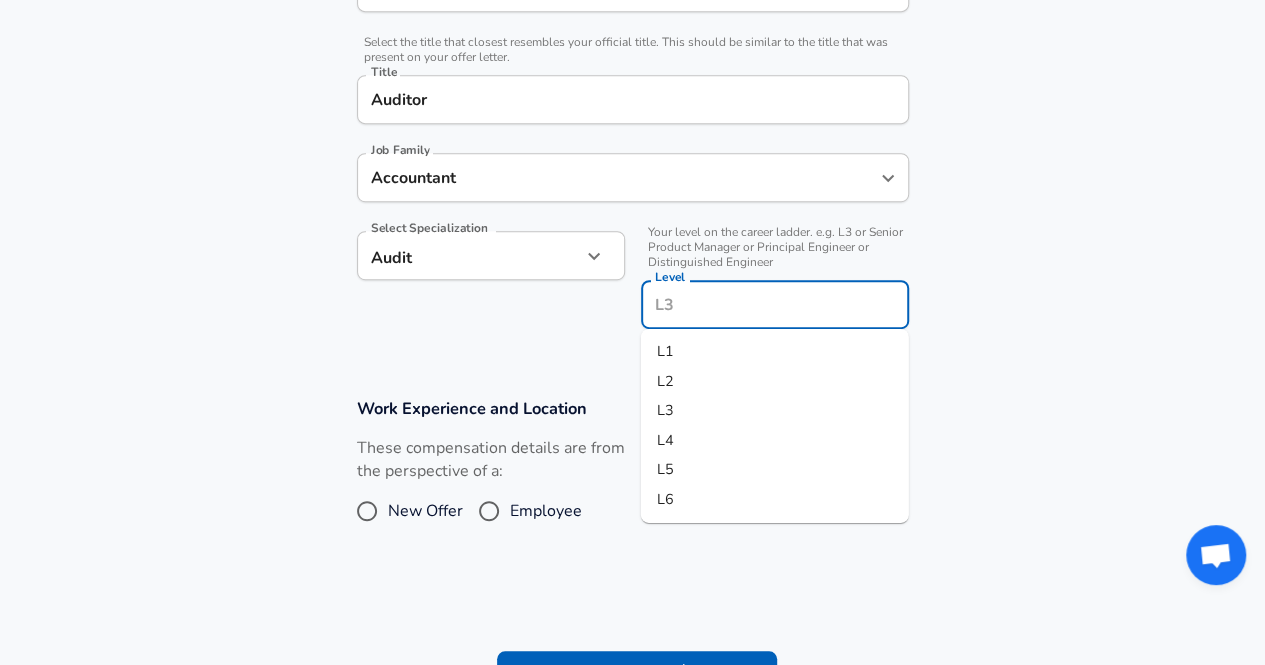 click on "L6" at bounding box center [775, 500] 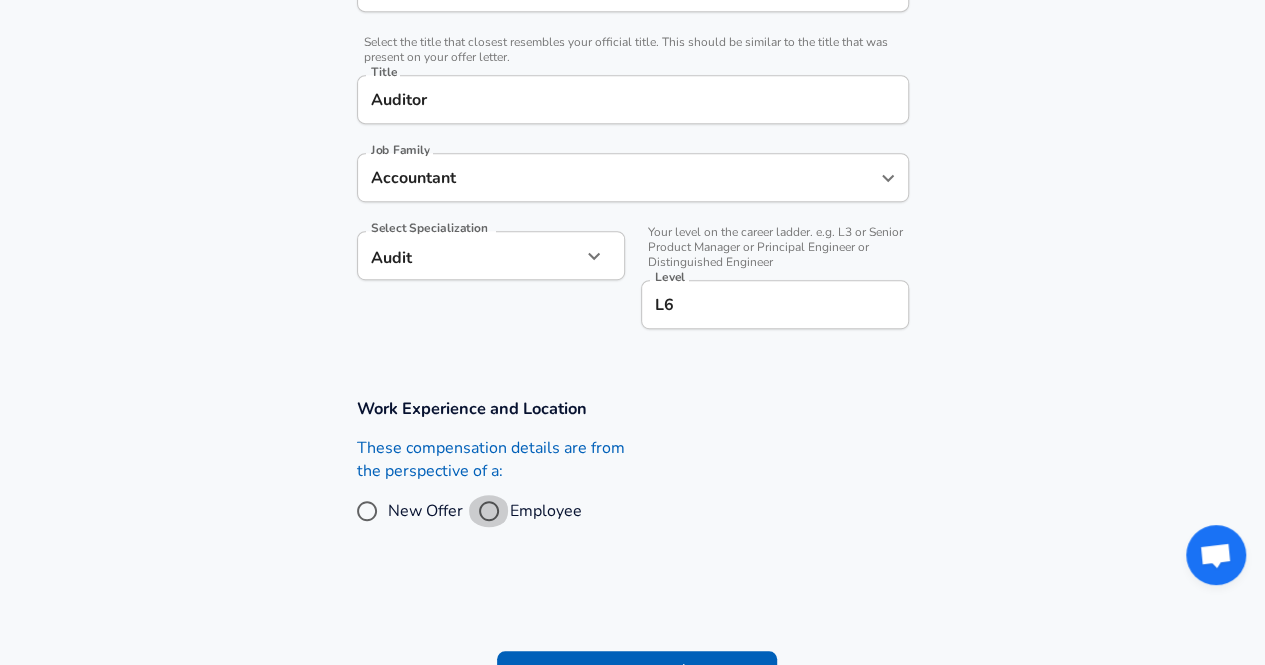 click on "Employee" at bounding box center [489, 511] 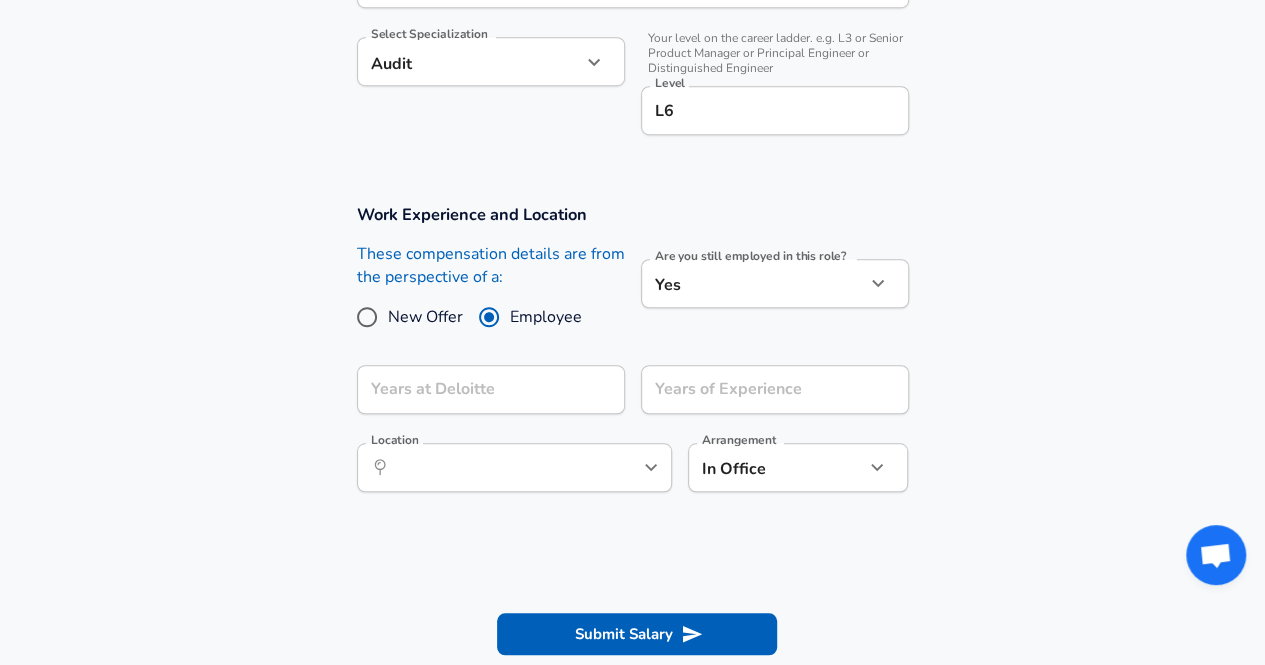 scroll, scrollTop: 680, scrollLeft: 0, axis: vertical 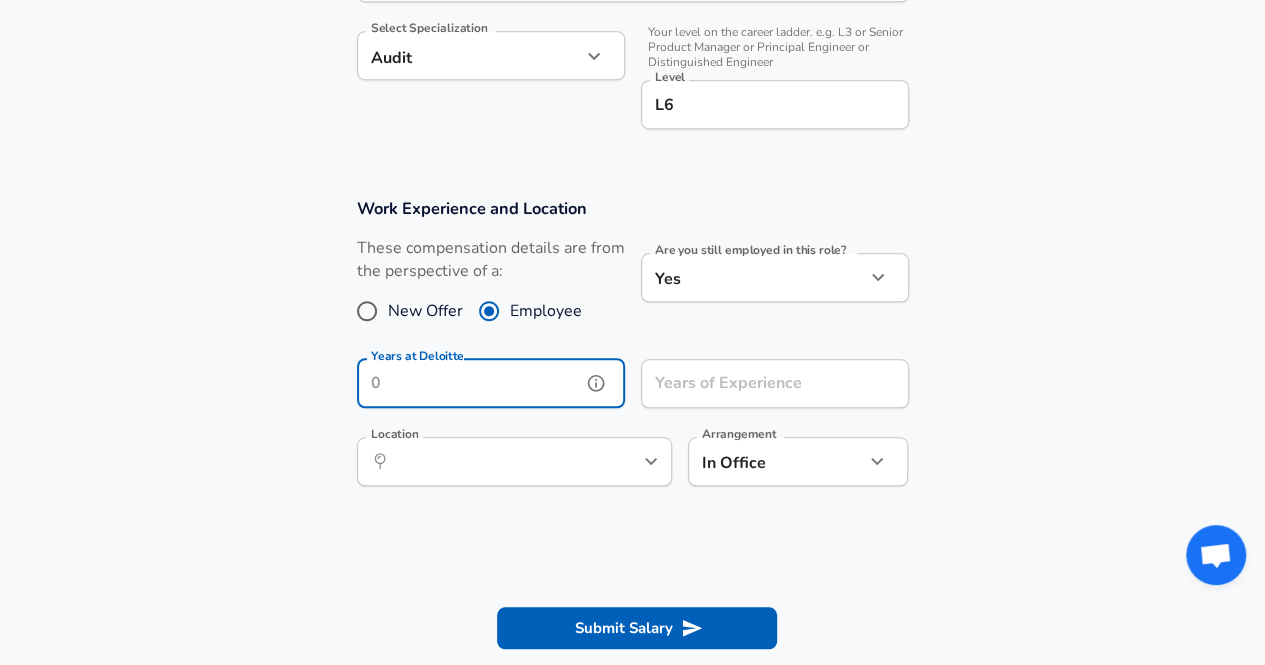 click on "Years at Deloitte" at bounding box center [469, 383] 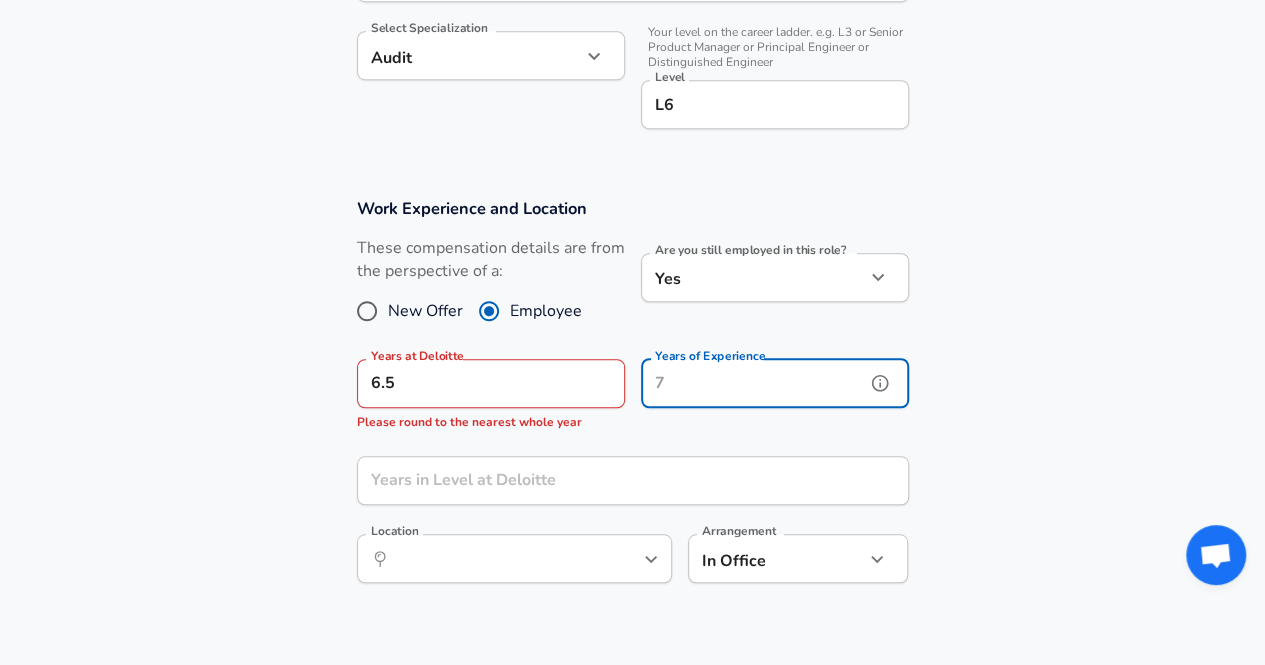 click on "Years of Experience" at bounding box center (753, 383) 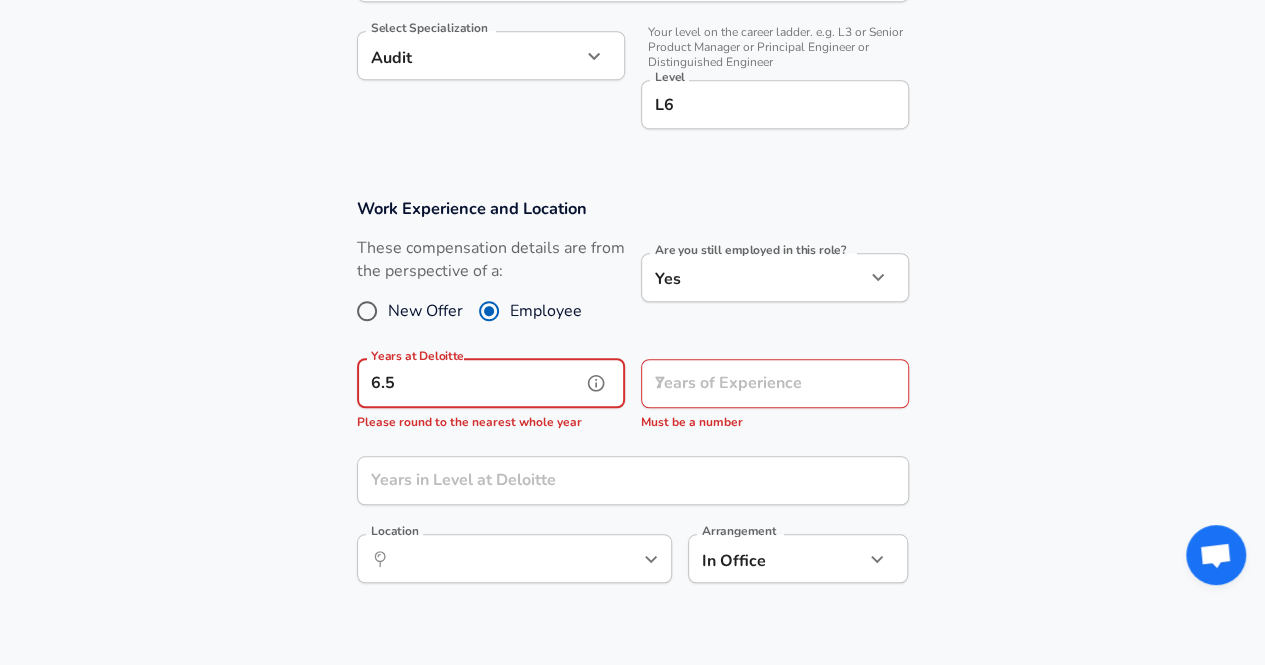 scroll, scrollTop: 0, scrollLeft: 0, axis: both 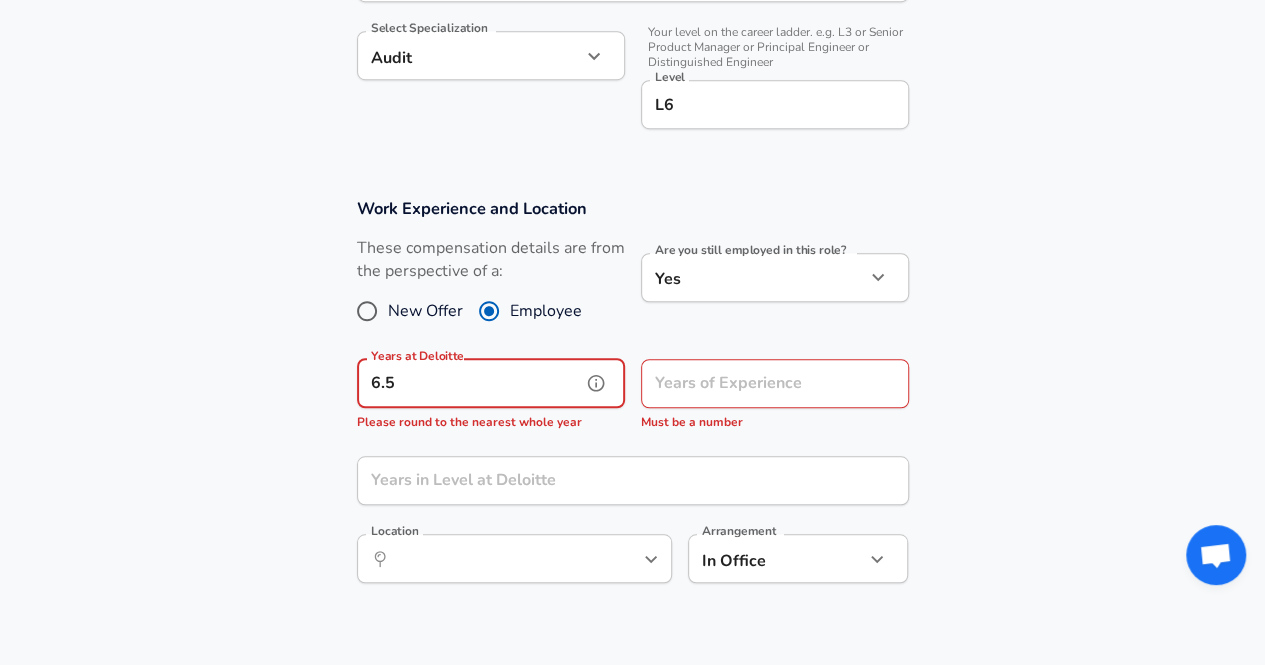 drag, startPoint x: 513, startPoint y: 391, endPoint x: 320, endPoint y: 382, distance: 193.20973 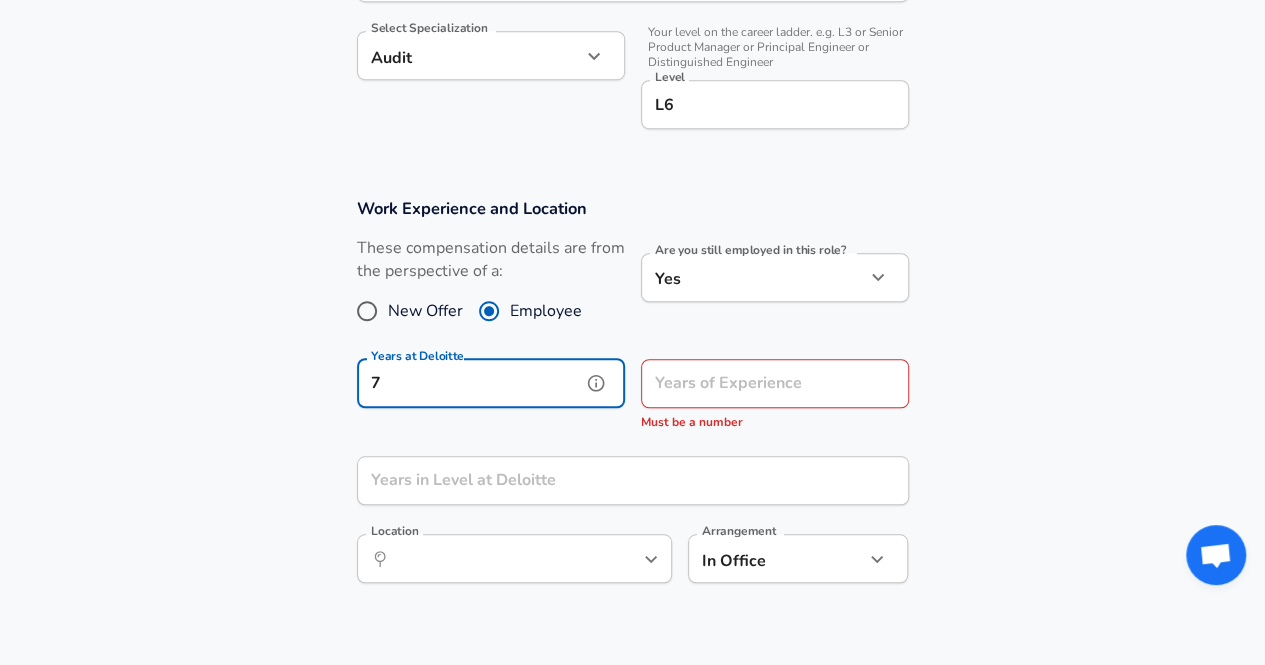 type on "7" 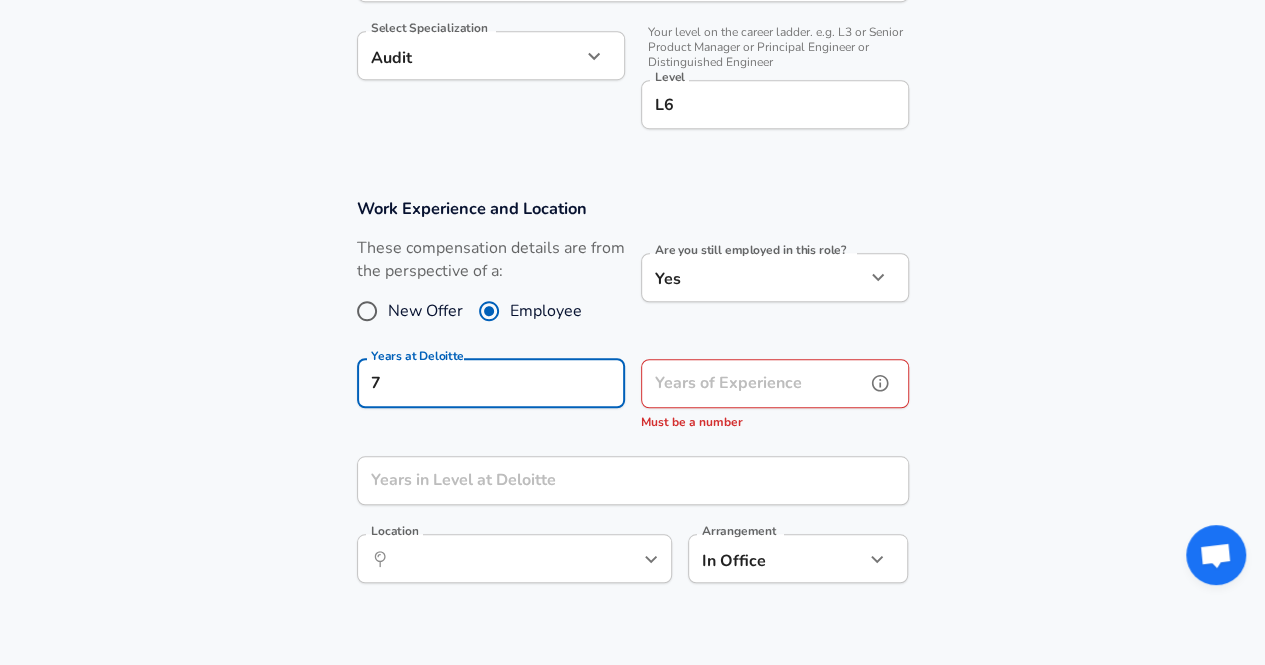 click on "Years of Experience" at bounding box center (753, 383) 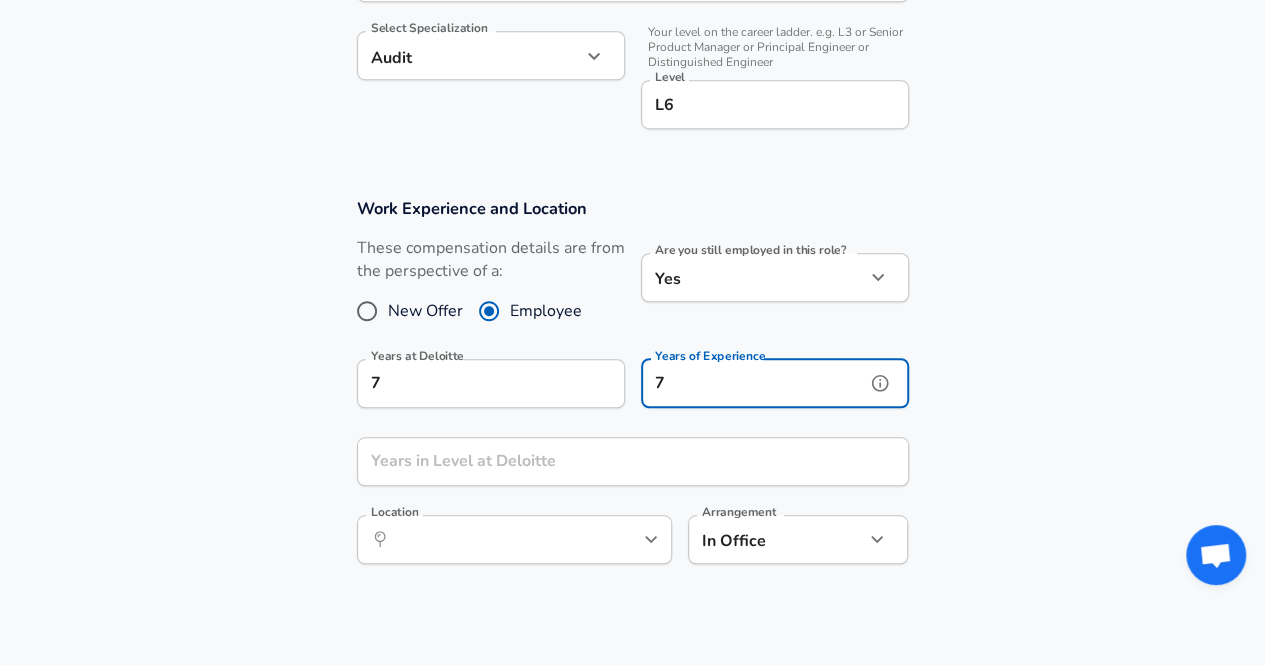 type on "7" 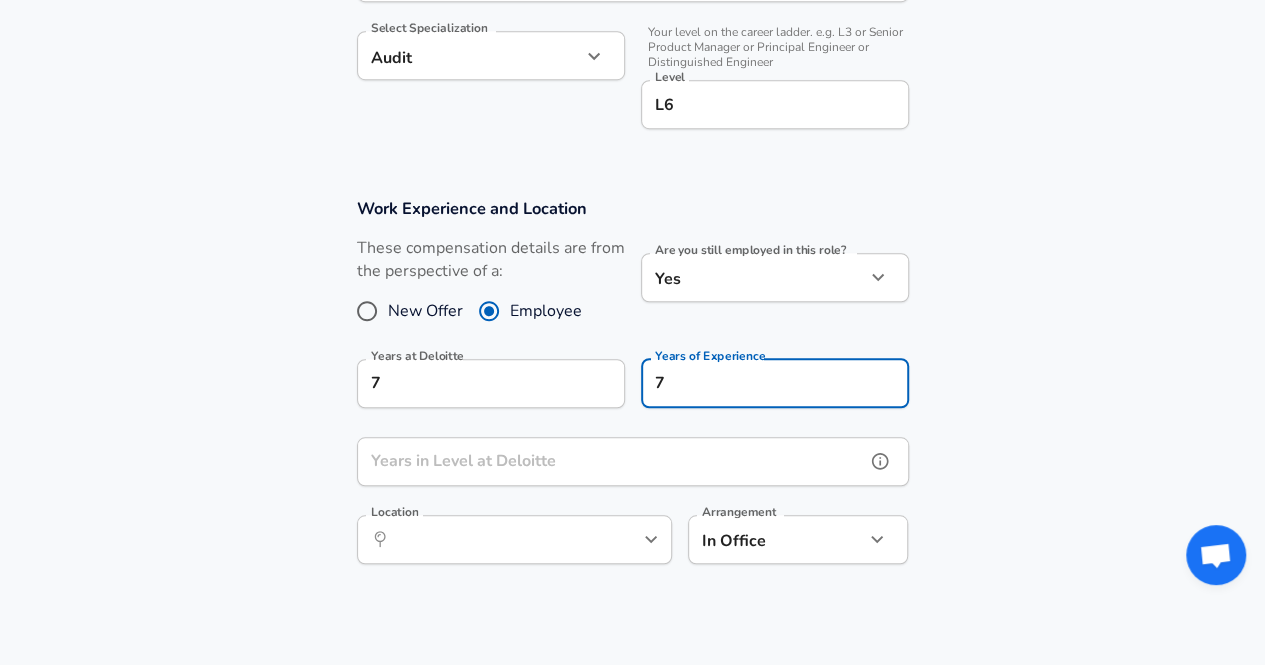 click on "Years in Level at Deloitte" at bounding box center [611, 461] 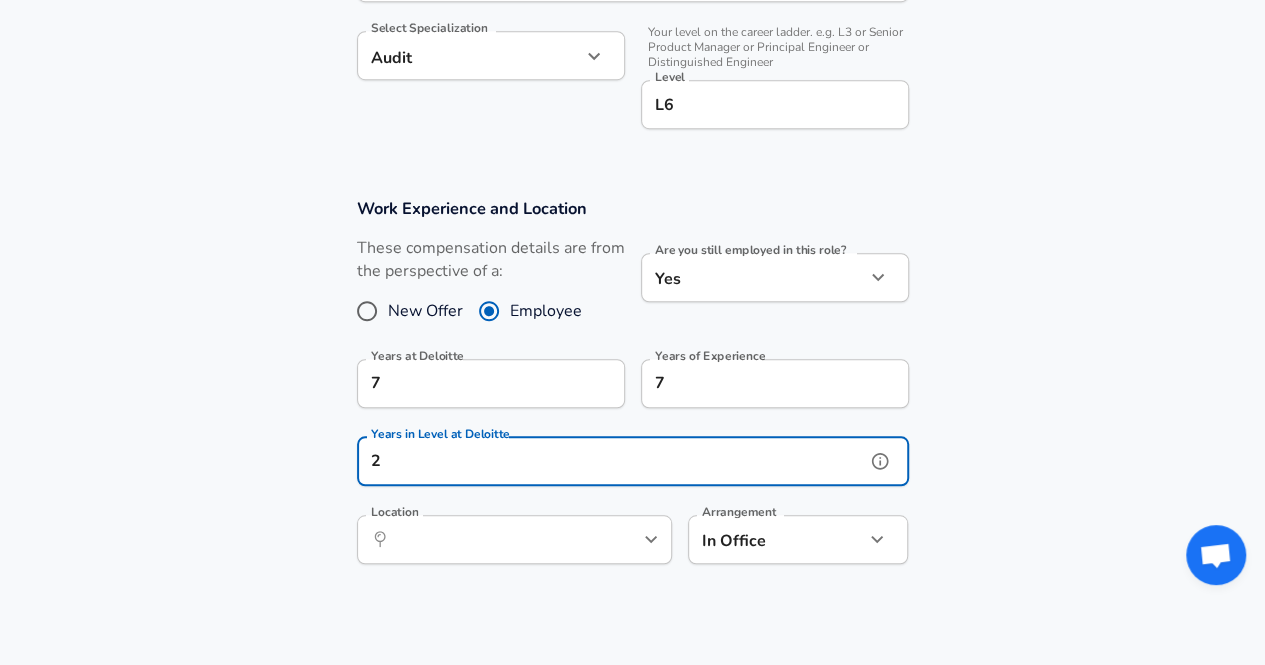 type on "2" 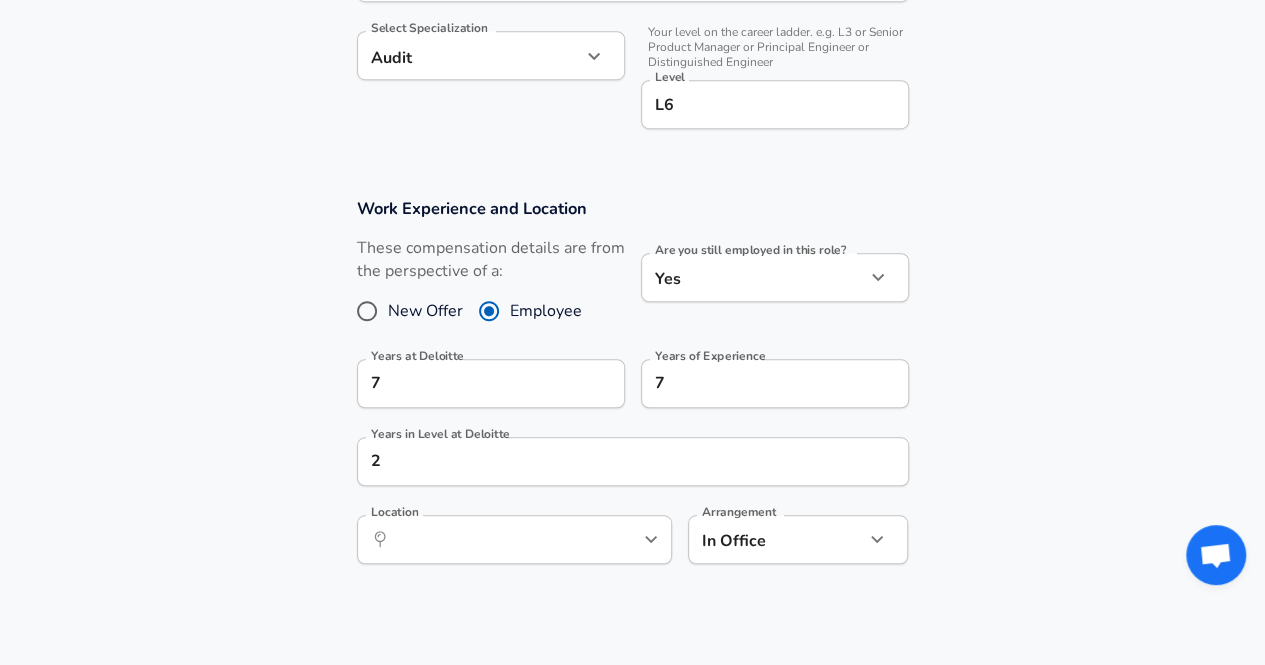 click on "Work Experience and Location These compensation details are from the perspective of a: New Offer Employee Are you still employed in this role? Yes yes Are you still employed in this role? Years at Deloitte 7 Years at Deloitte Years of Experience 7 Years of Experience Years in Level at Deloitte 2 Years in Level at Deloitte Location ​ Location Arrangement In Office office Arrangement" at bounding box center [632, 391] 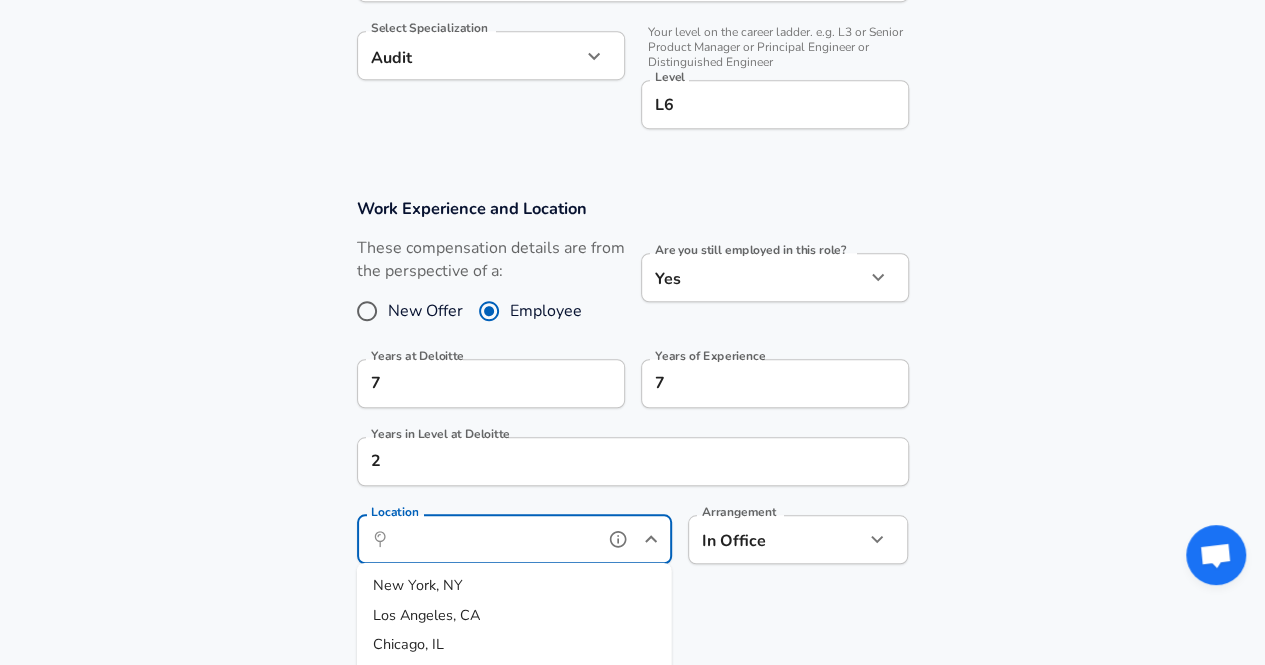click on "Chicago, IL" at bounding box center (514, 645) 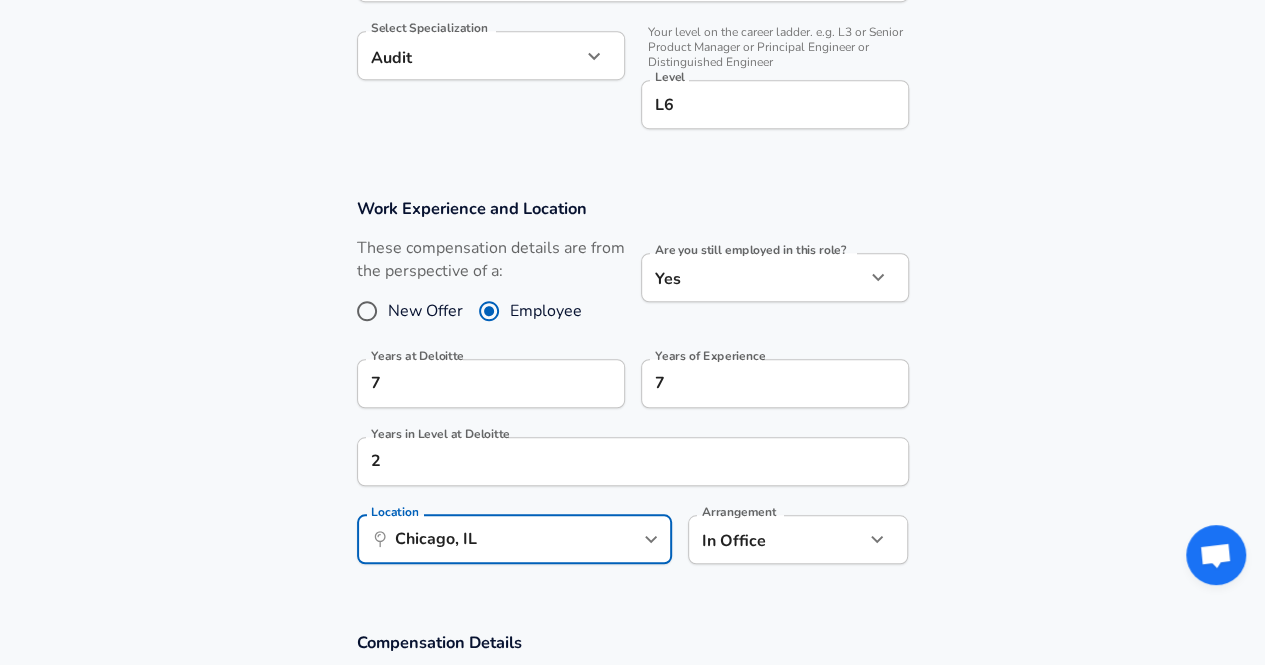 click on "Arrangement In Office office Arrangement" at bounding box center (798, 542) 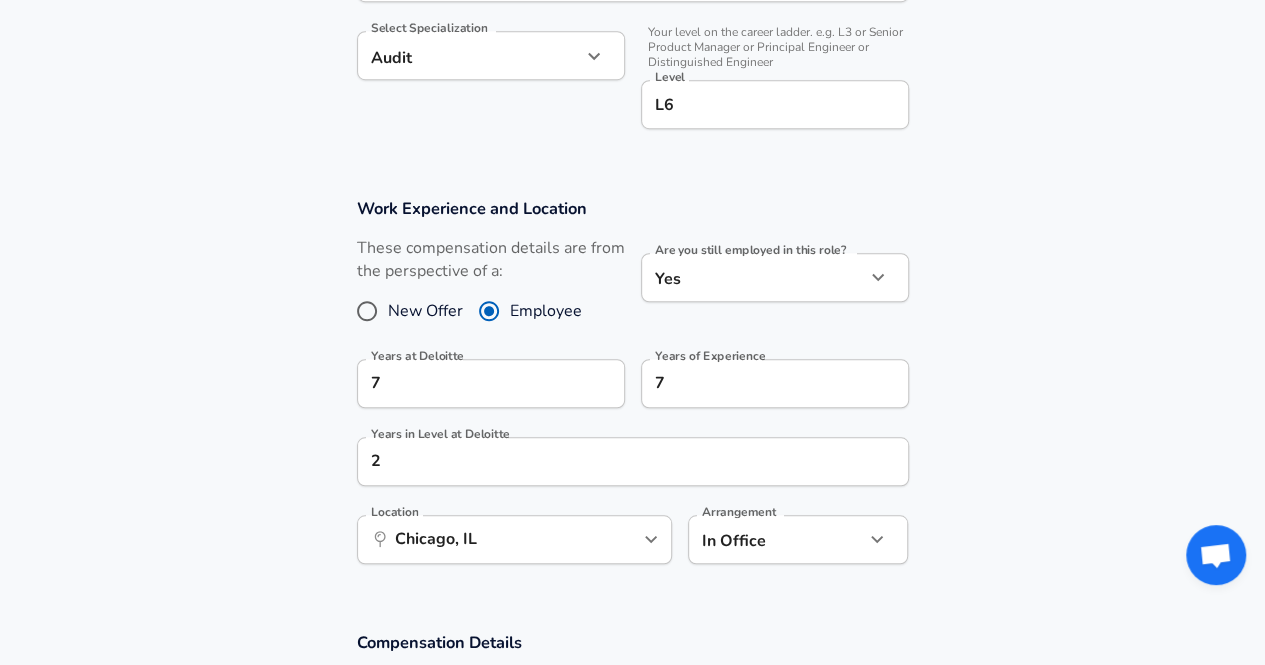 click on "We value your privacy We use cookies to enhance your browsing experience, serve personalized ads or content, and analyze our traffic. By clicking "Accept All", you consent to our use of cookies. Customize    Accept All   Customize Consent Preferences   We use cookies to help you navigate efficiently and perform certain functions. You will find detailed information about all cookies under each consent category below. The cookies that are categorized as "Necessary" are stored on your browser as they are essential for enabling the basic functionalities of the site. ...  Show more Necessary Always Active Necessary cookies are required to enable the basic features of this site, such as providing secure log-in or adjusting your consent preferences. These cookies do not store any personally identifiable data. Cookie _GRECAPTCHA Duration 5 months 27 days Description Google Recaptcha service sets this cookie to identify bots to protect the website against malicious spam attacks. Cookie __stripe_mid Duration 1 year MR" at bounding box center (632, -348) 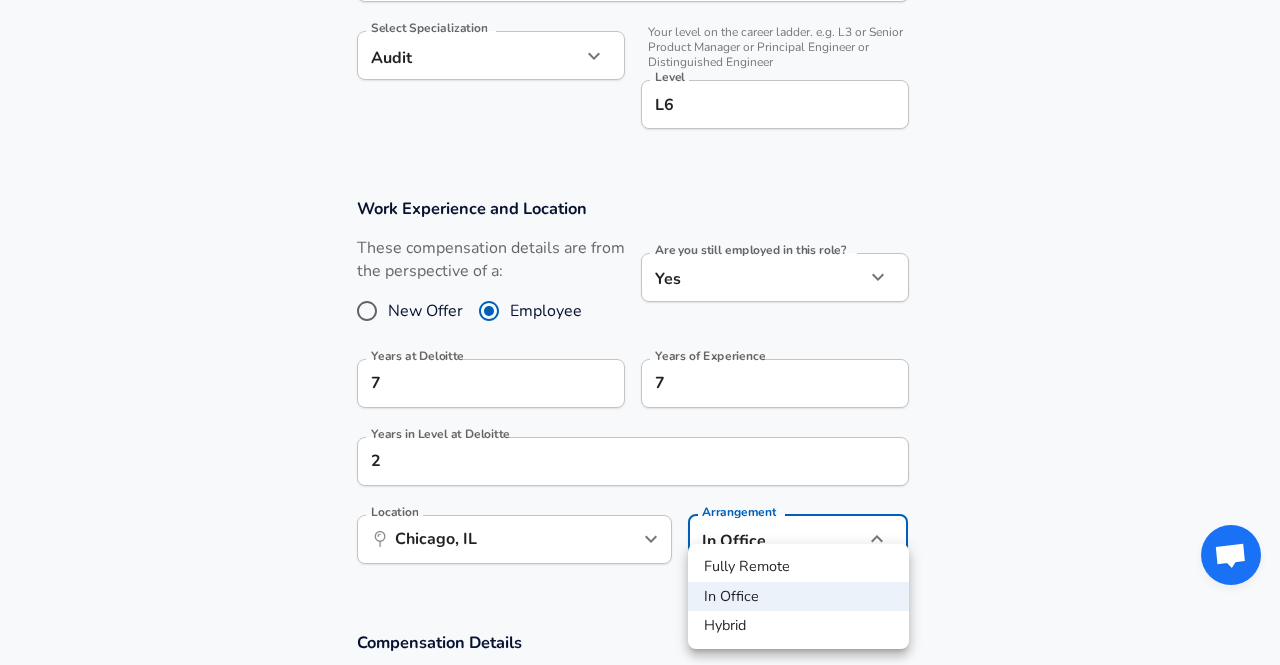 click on "Hybrid" at bounding box center (798, 626) 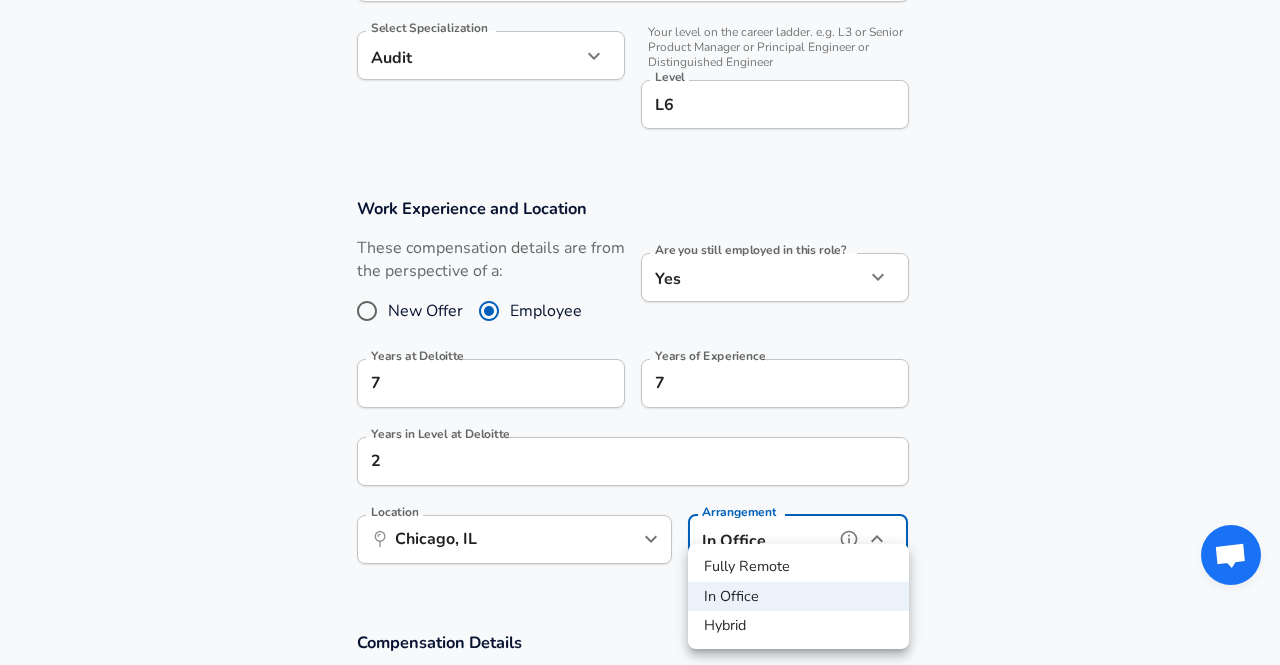 type on "hybrid" 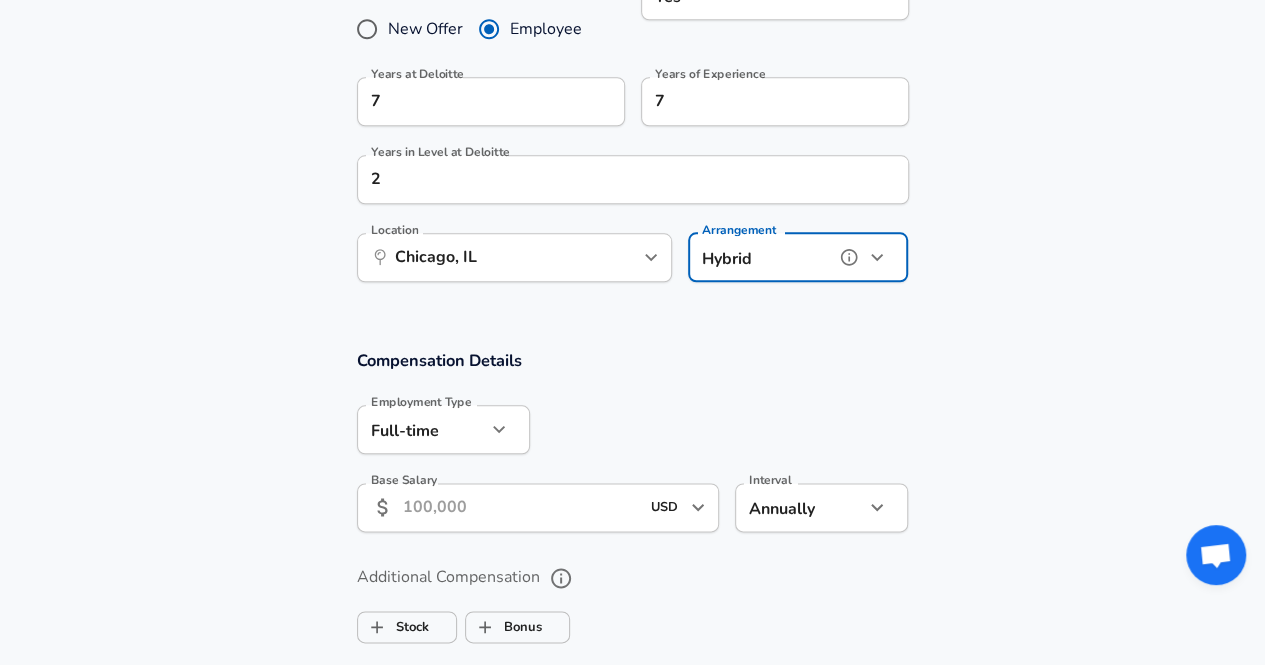 scroll, scrollTop: 980, scrollLeft: 0, axis: vertical 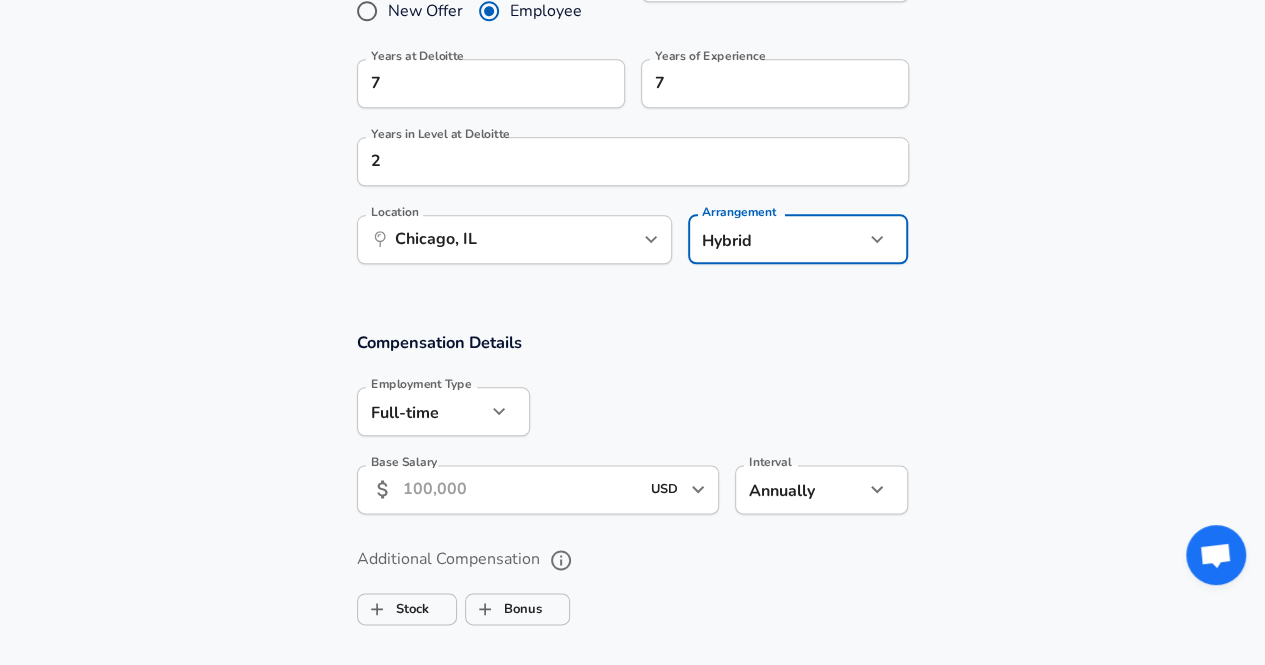 click on "Base Salary" at bounding box center (521, 489) 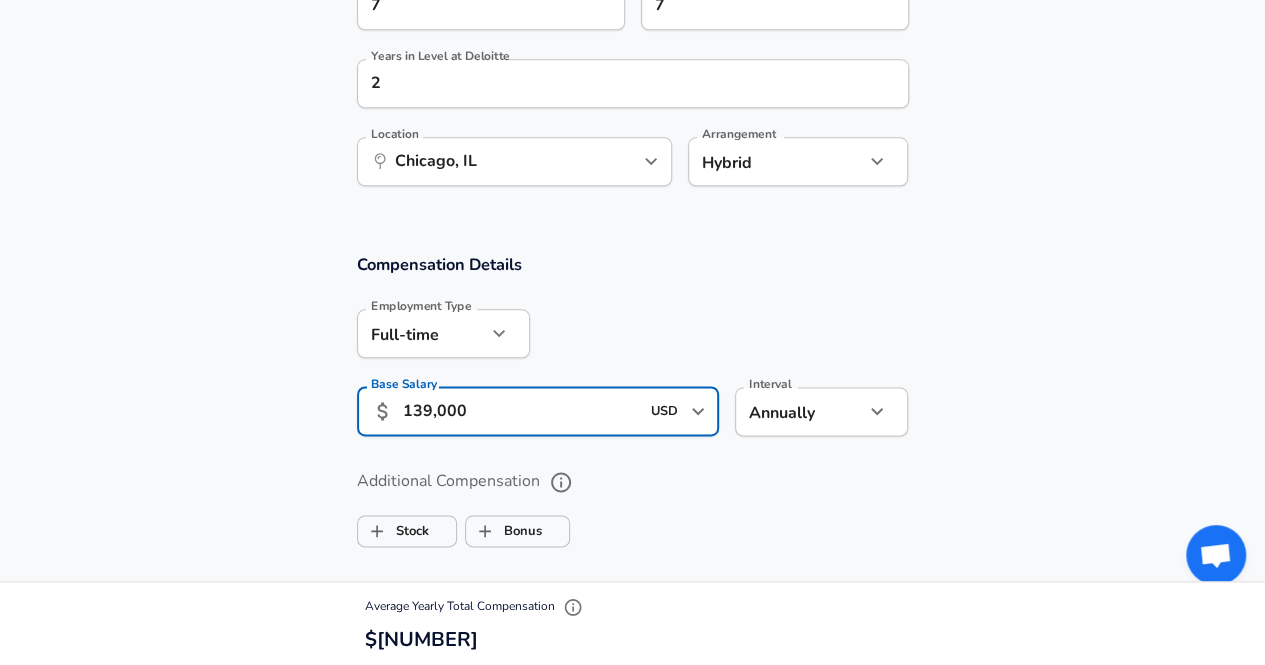 scroll, scrollTop: 1180, scrollLeft: 0, axis: vertical 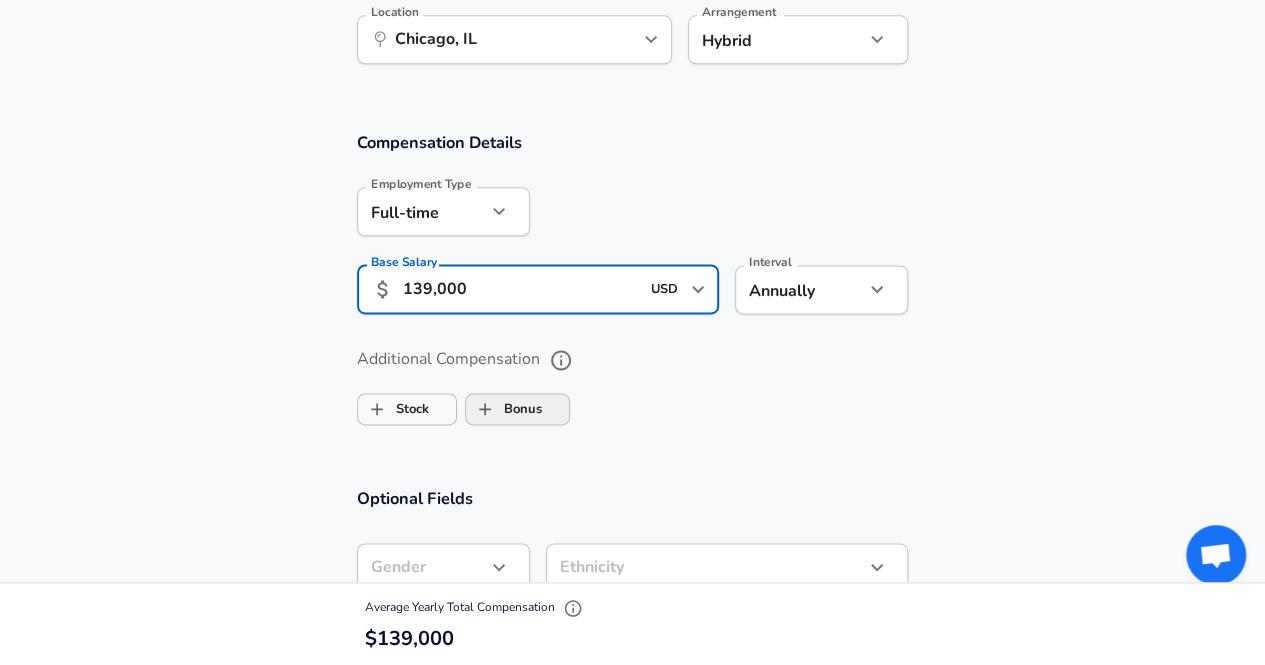 type on "139,000" 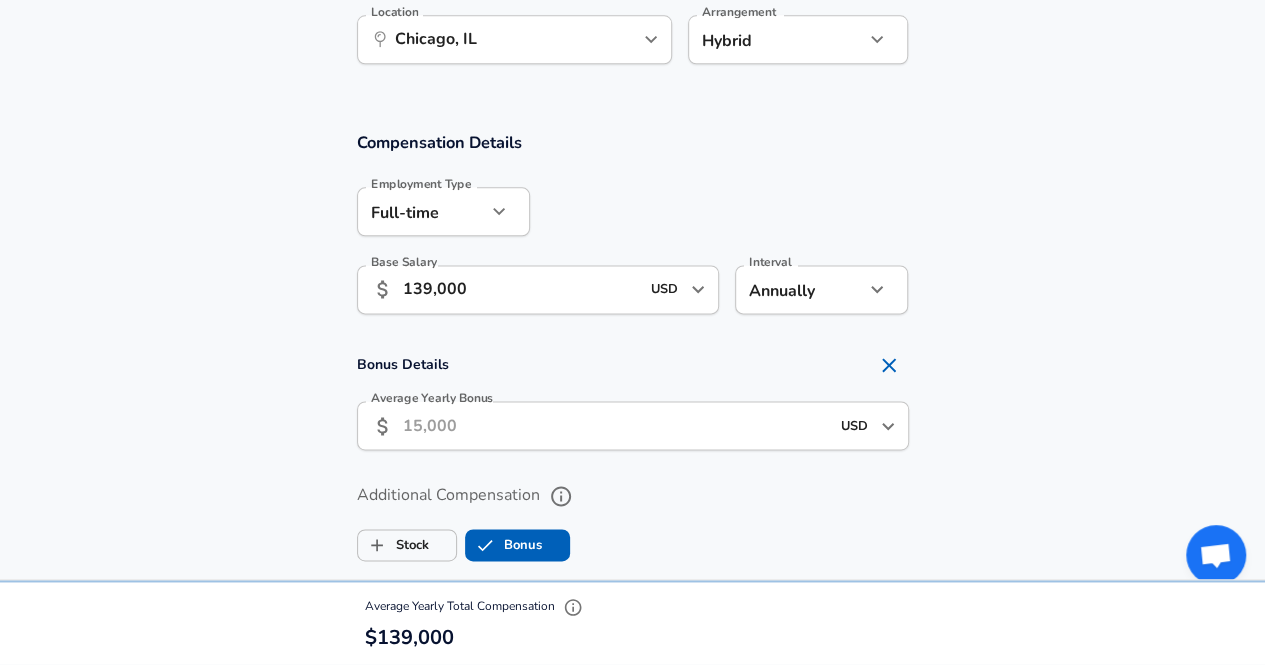 click on "Average Yearly Bonus" at bounding box center (616, 425) 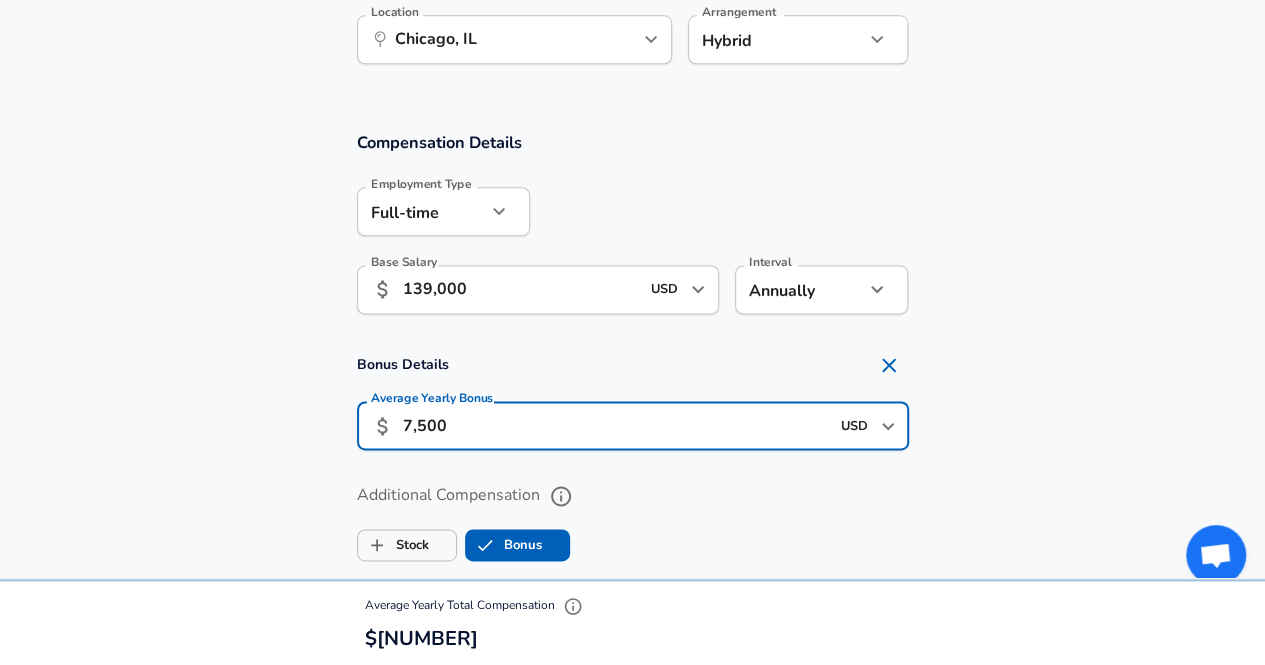 type on "7,500" 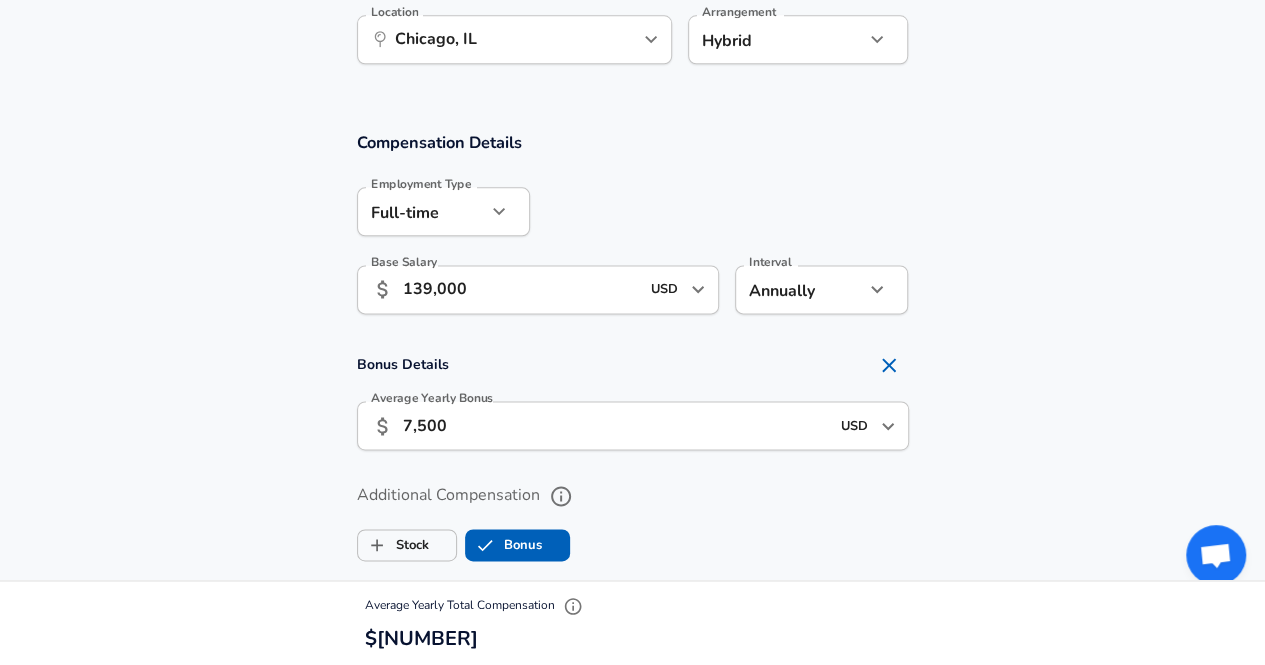 click on "Stock Bonus" at bounding box center [633, 541] 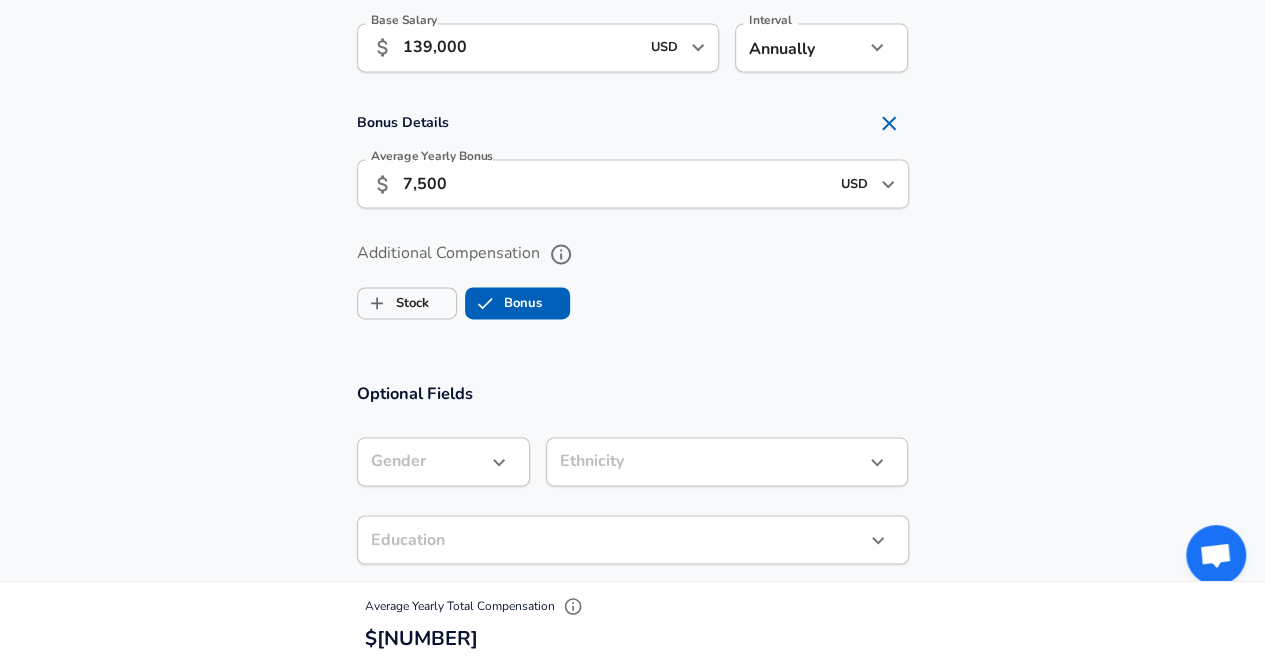 scroll, scrollTop: 1480, scrollLeft: 0, axis: vertical 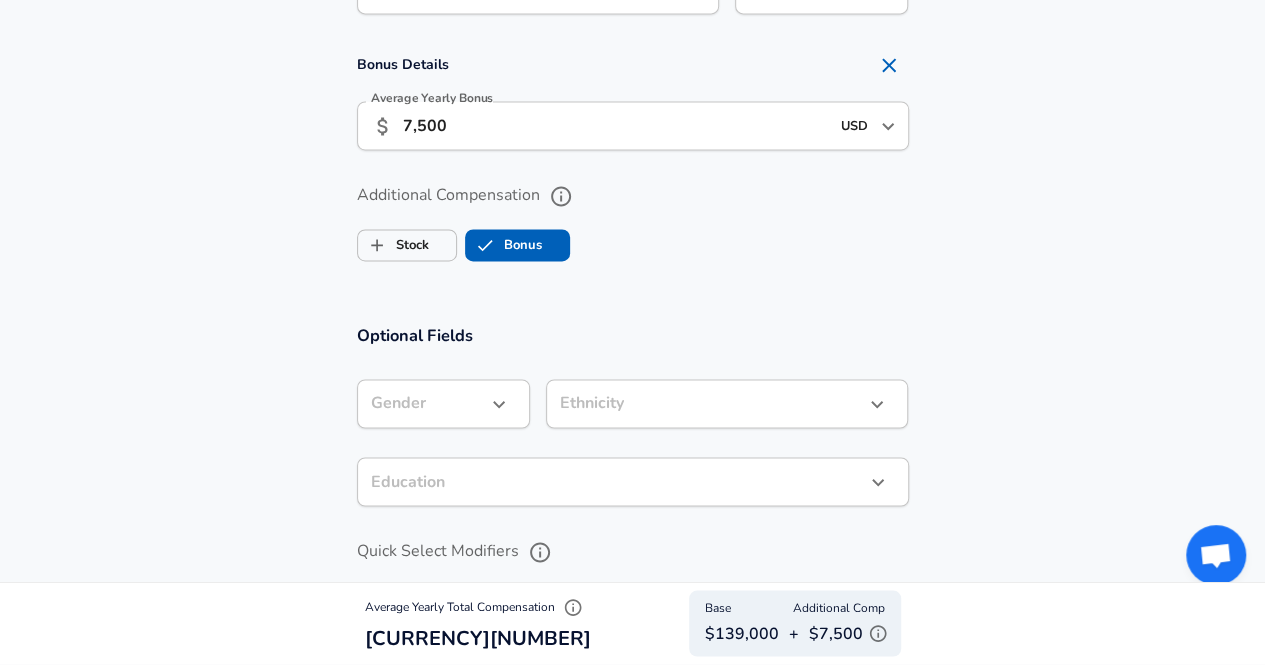 click on "​ Gender" at bounding box center (443, 403) 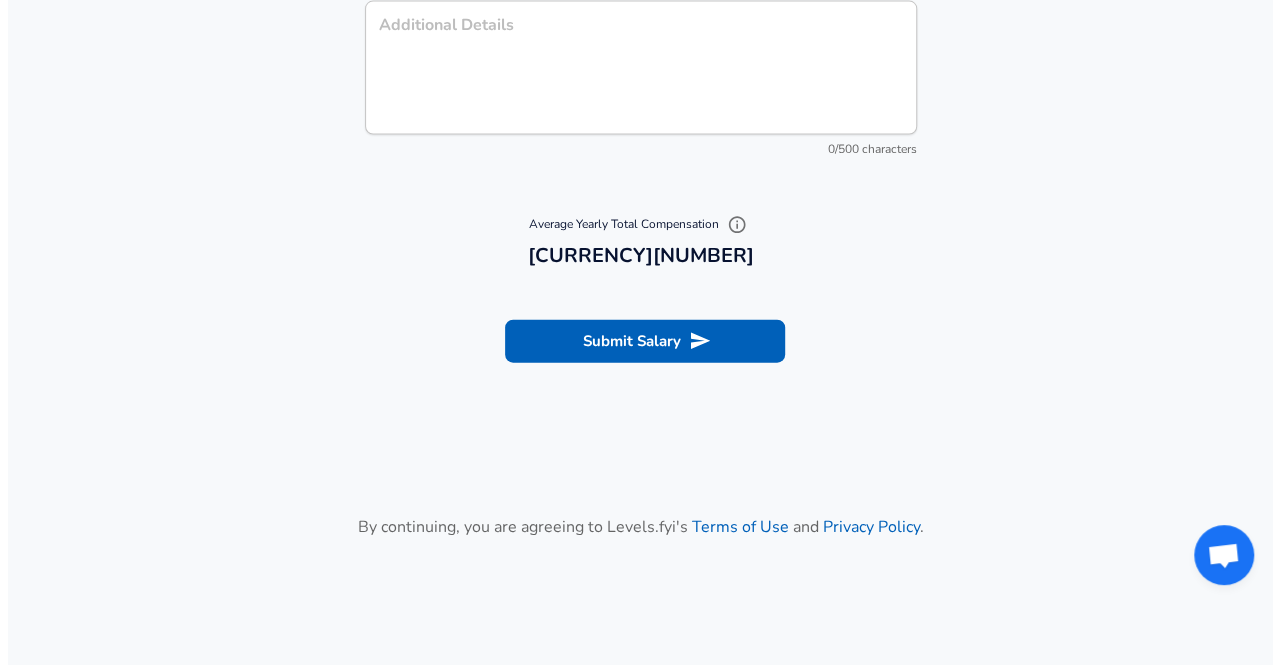 scroll, scrollTop: 2180, scrollLeft: 0, axis: vertical 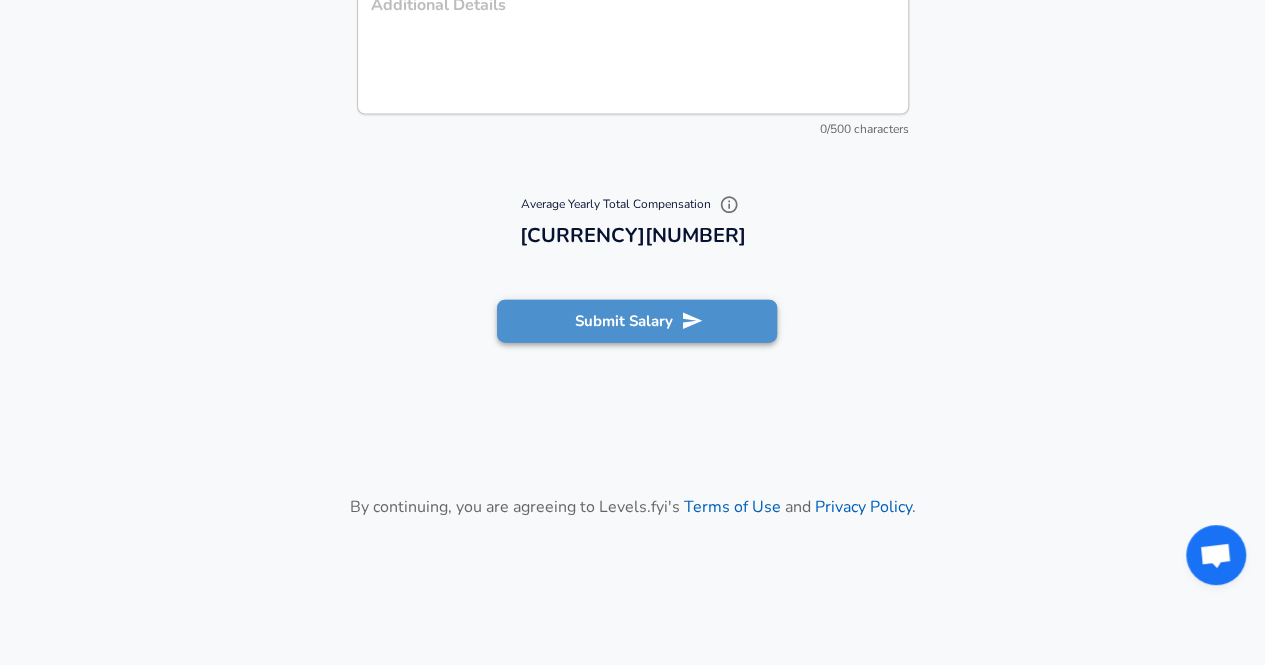 click on "Submit Salary" at bounding box center [637, 321] 